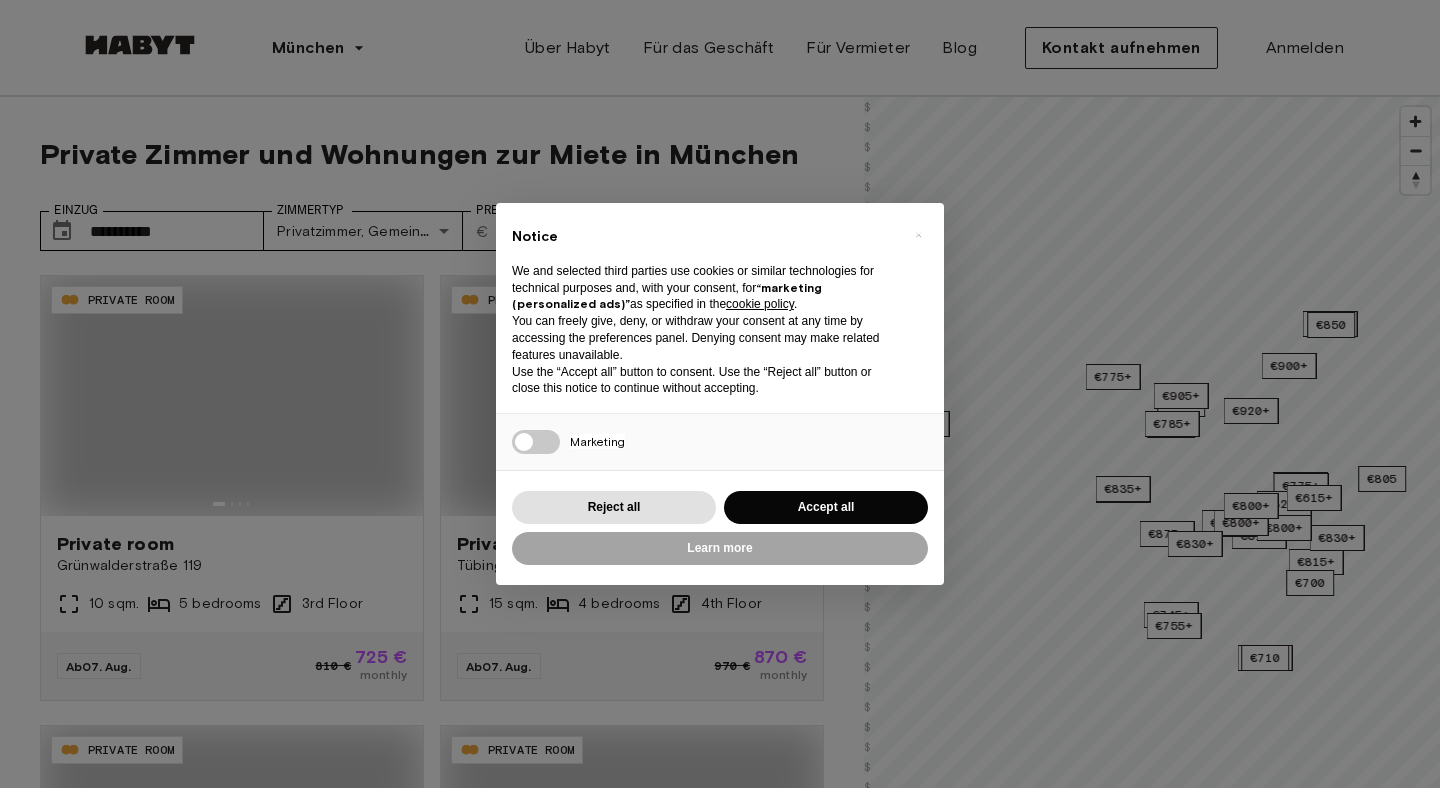 scroll, scrollTop: 0, scrollLeft: 0, axis: both 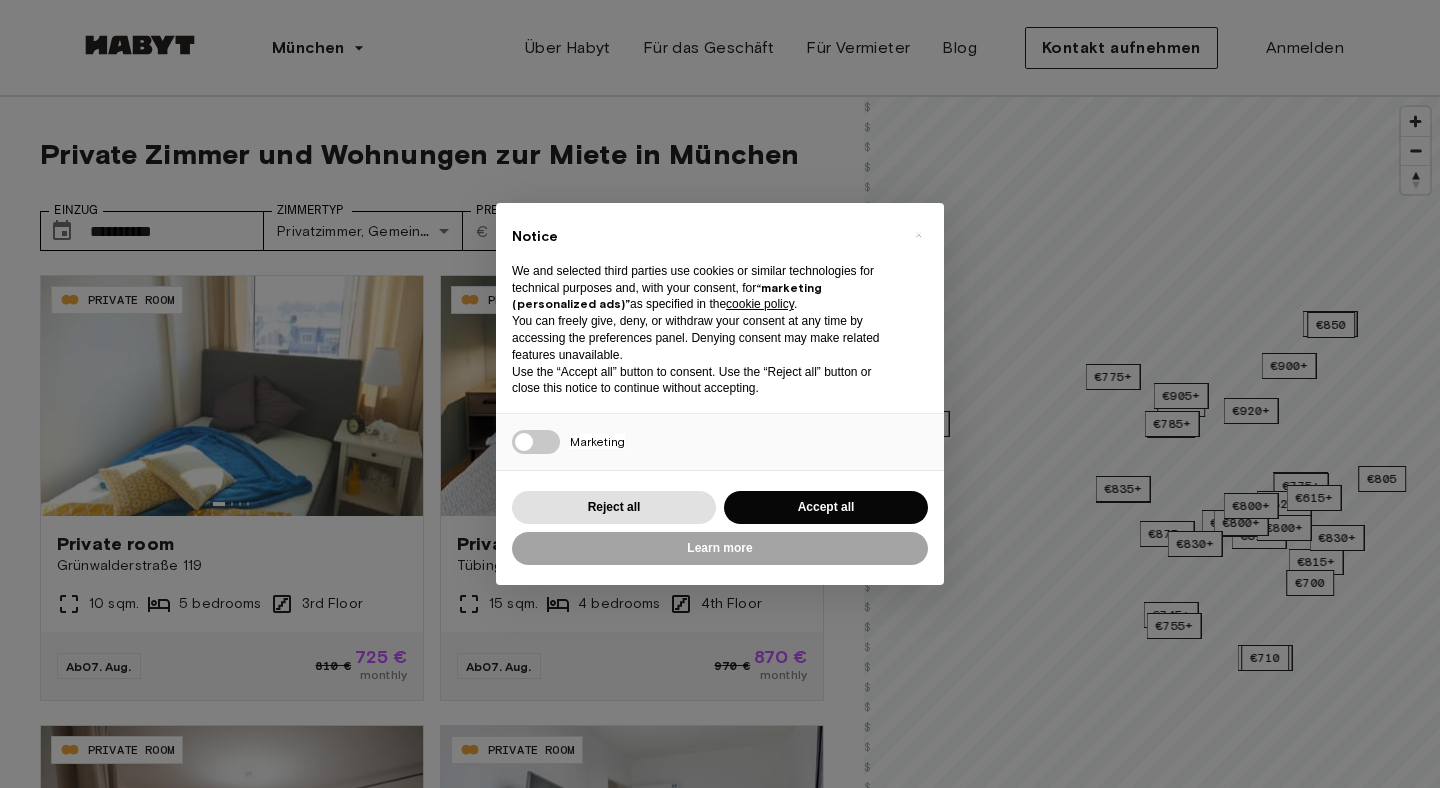 click on "Learn more" at bounding box center [720, 548] 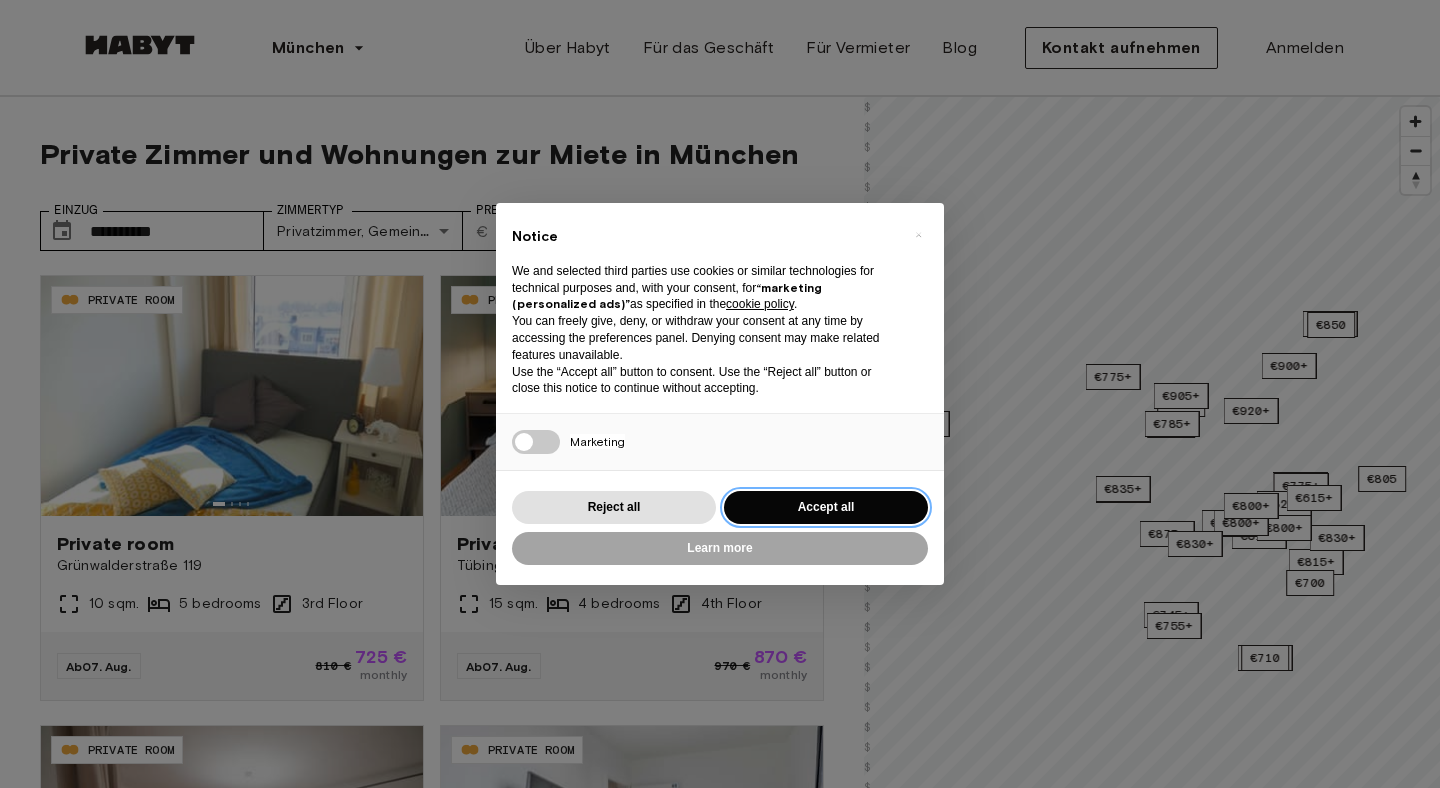 click on "Accept all" at bounding box center [826, 507] 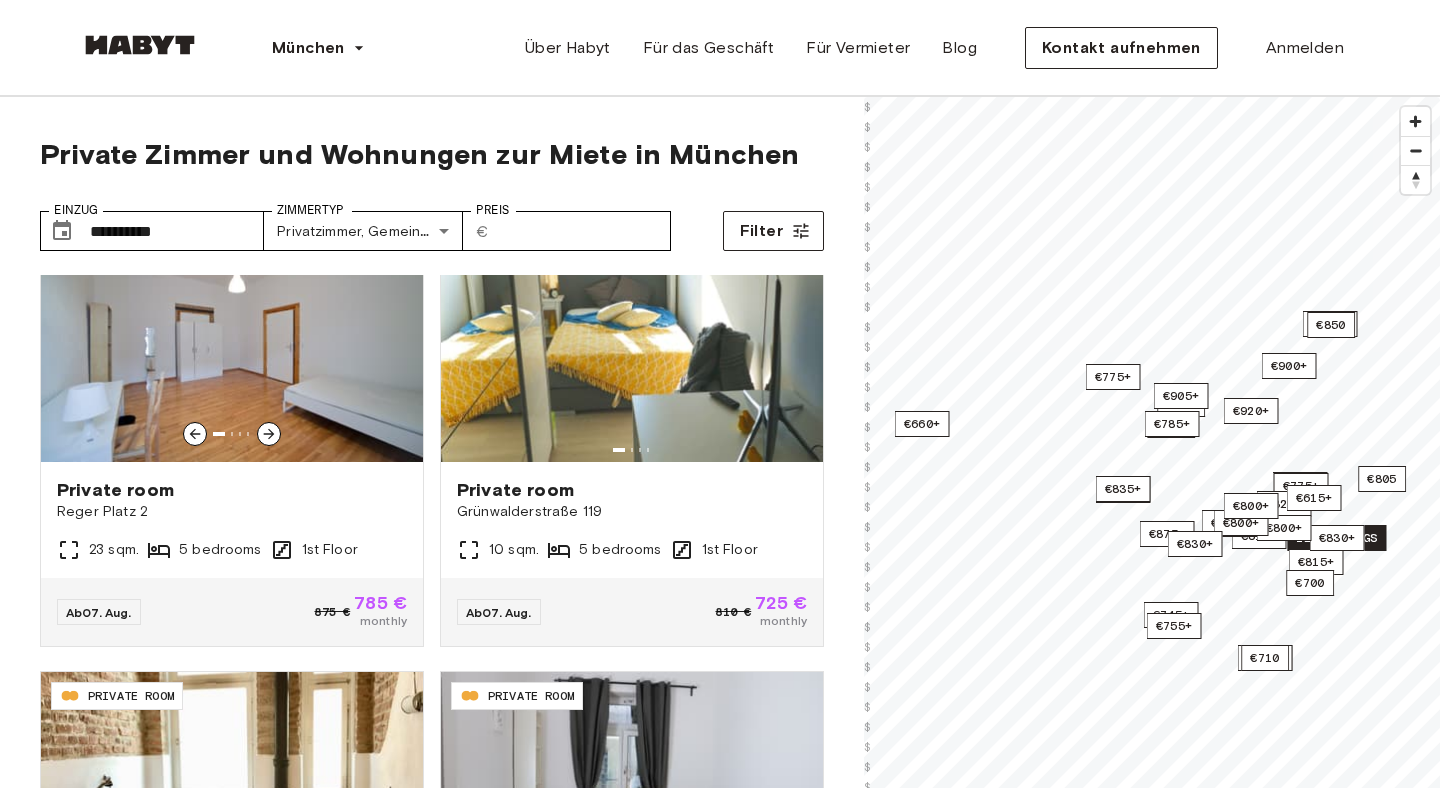 scroll, scrollTop: 2303, scrollLeft: 0, axis: vertical 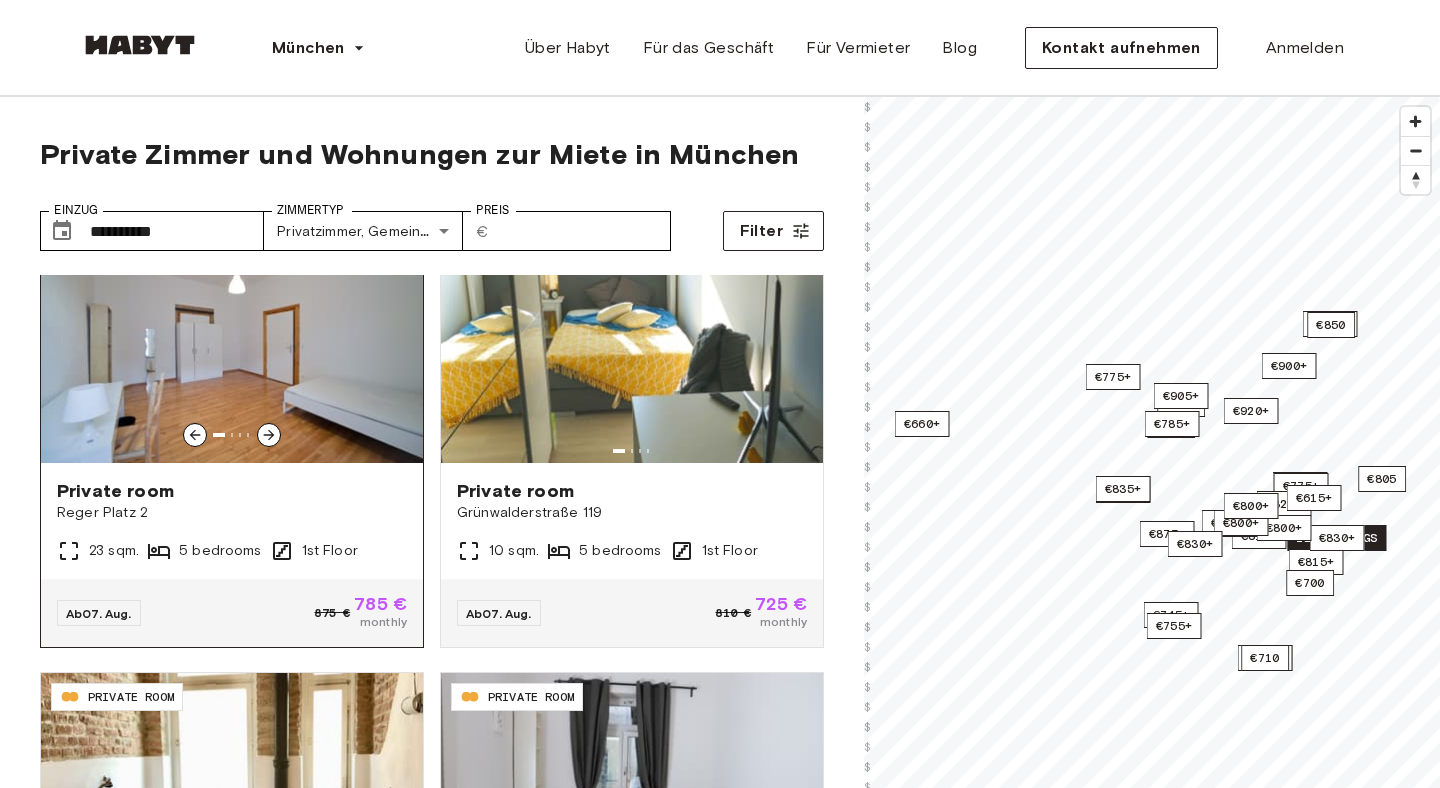 click at bounding box center [232, 343] 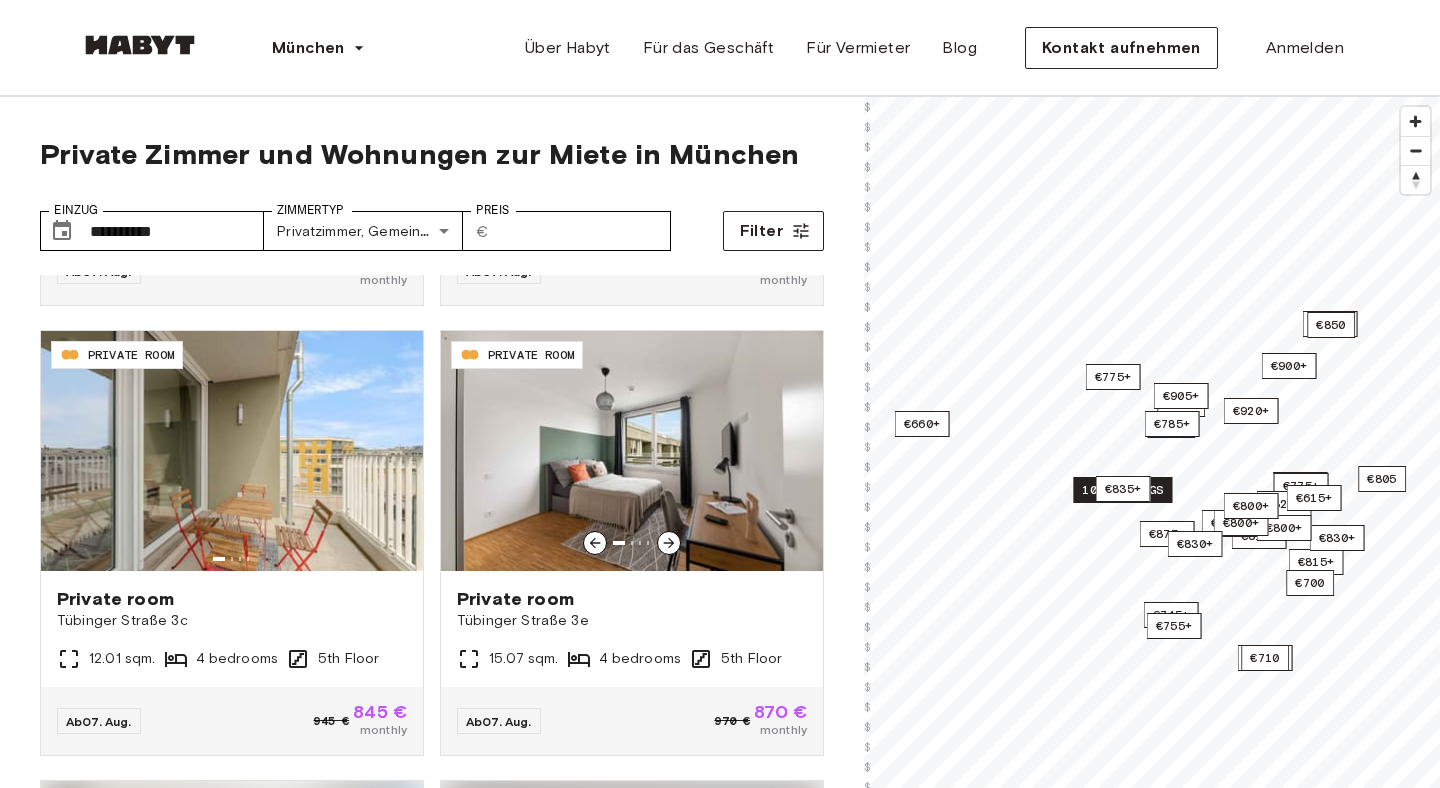scroll, scrollTop: 3554, scrollLeft: 0, axis: vertical 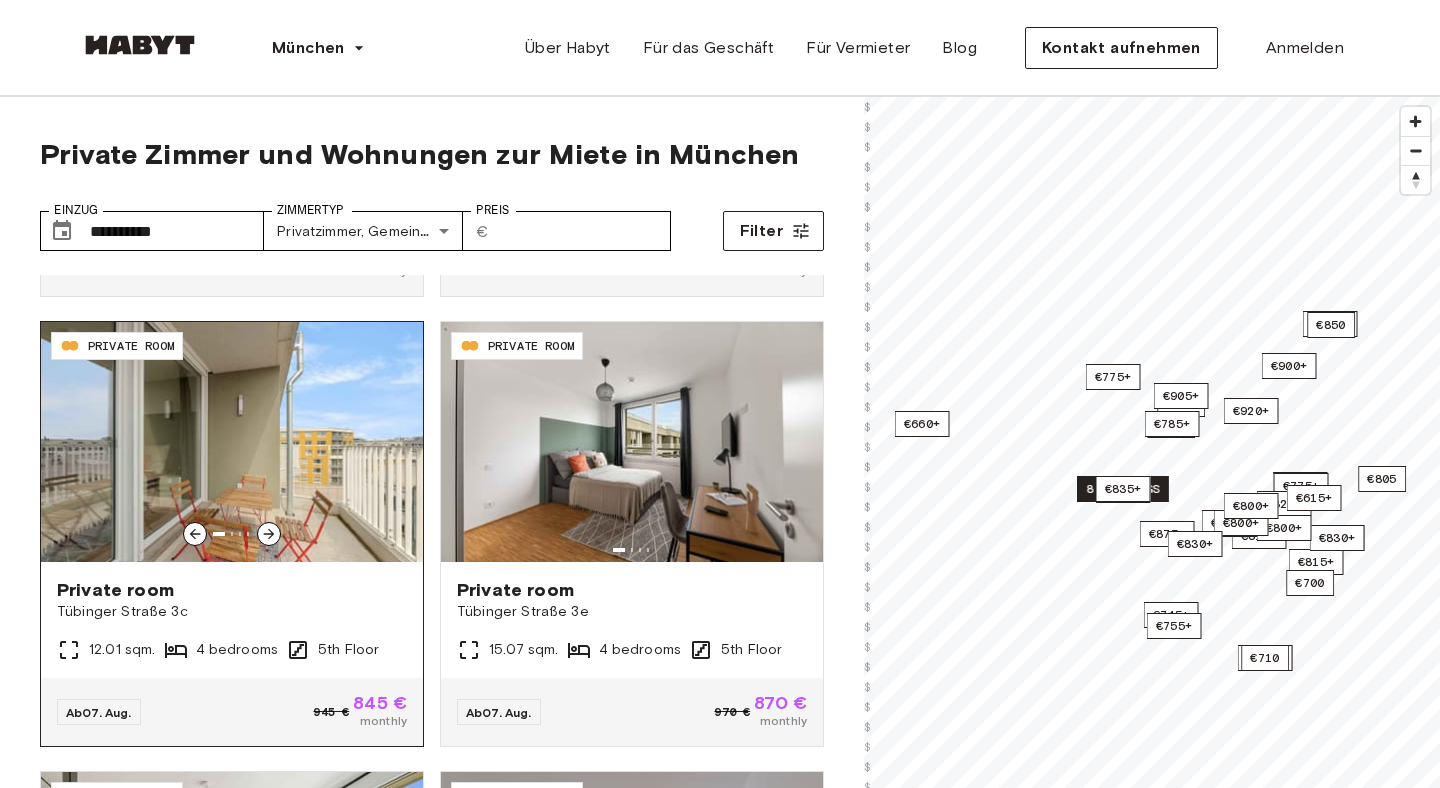 click at bounding box center [232, 442] 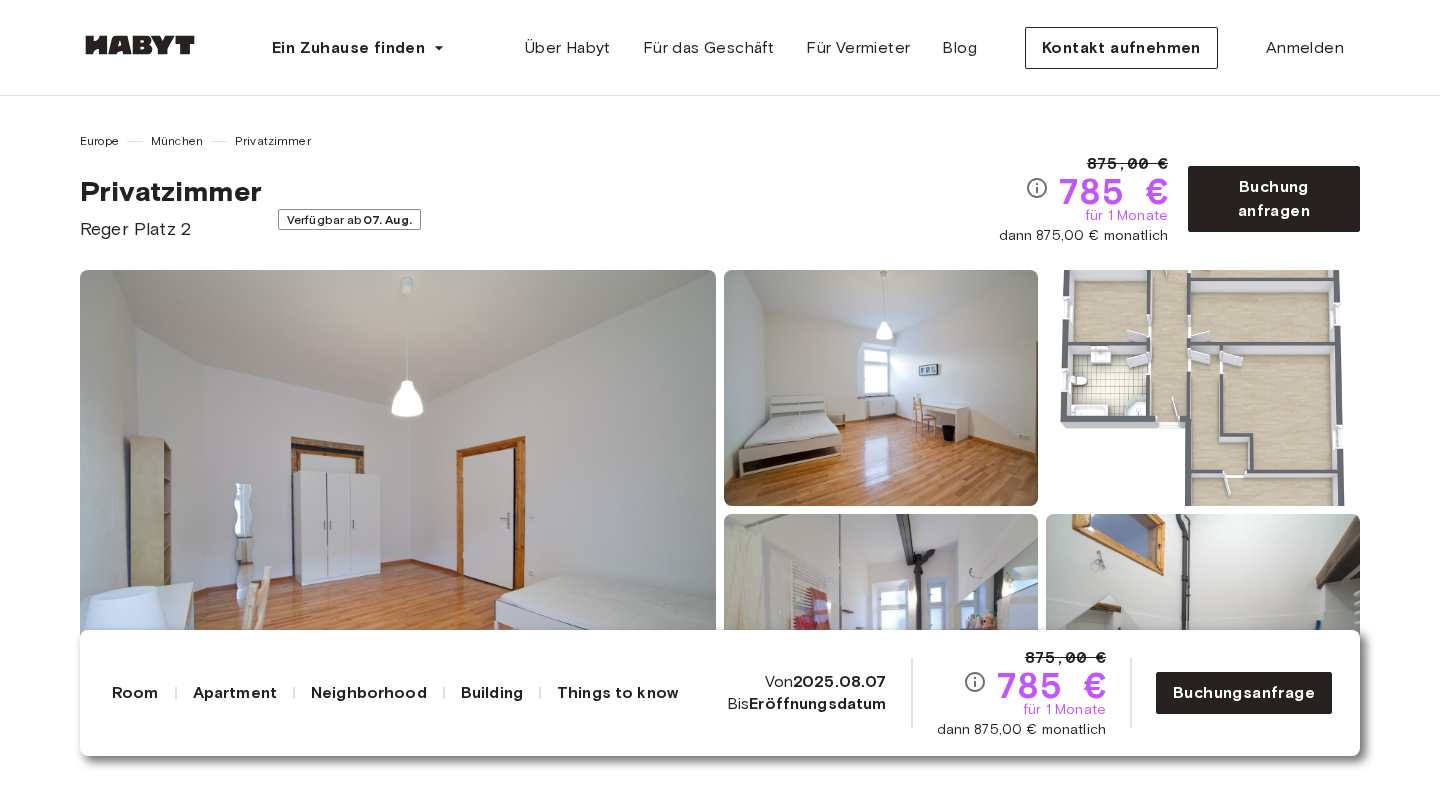 scroll, scrollTop: 0, scrollLeft: 0, axis: both 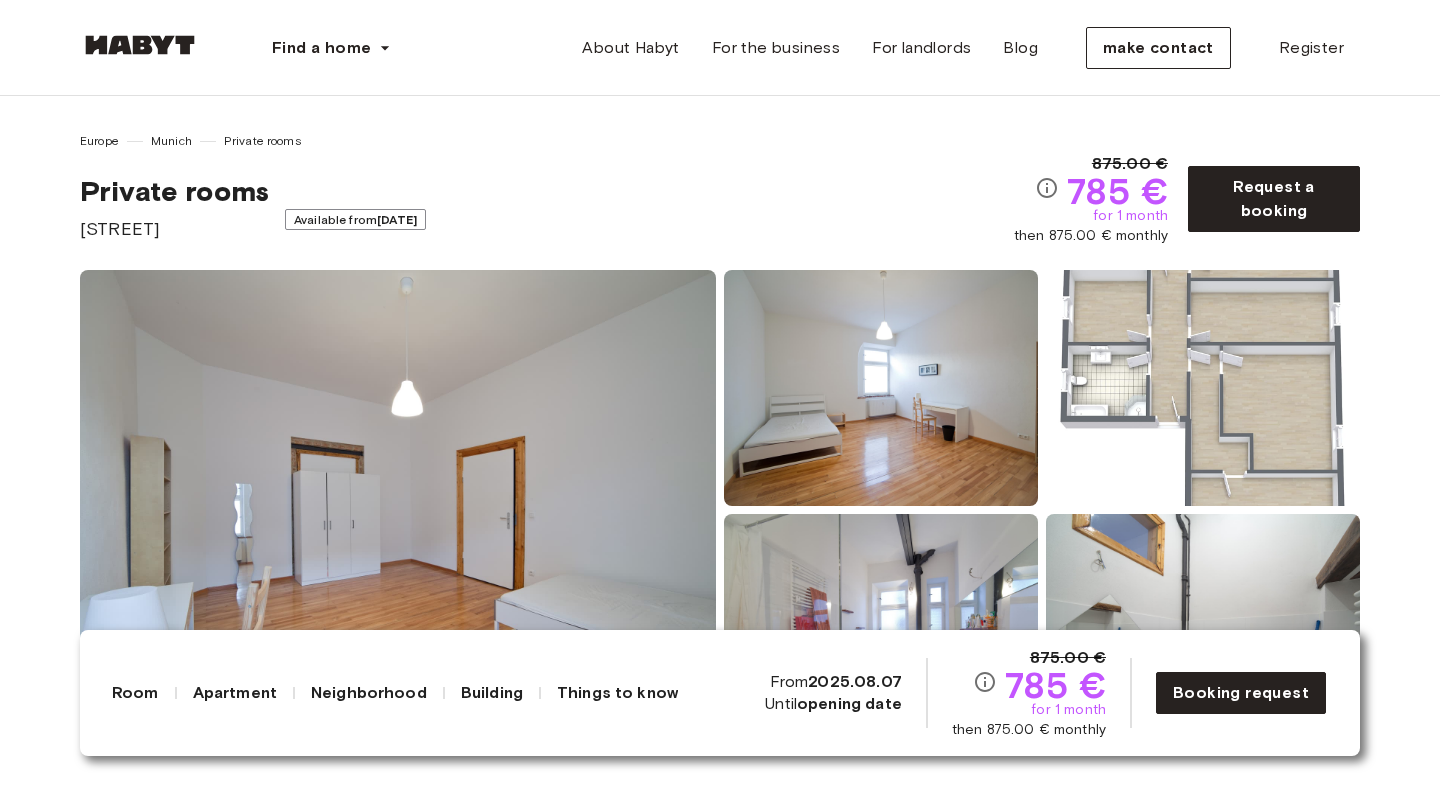 click at bounding box center (881, 388) 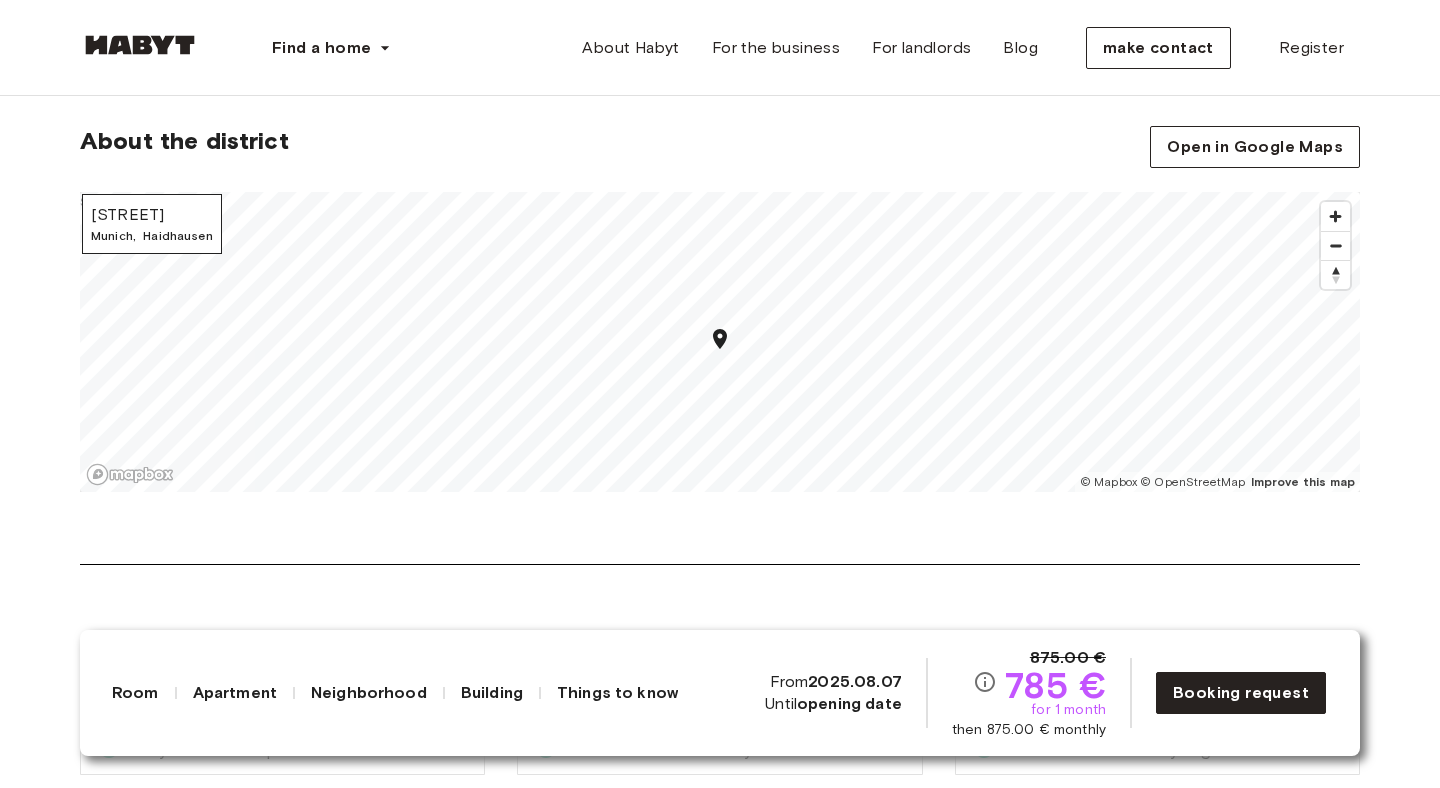 scroll, scrollTop: 2467, scrollLeft: 0, axis: vertical 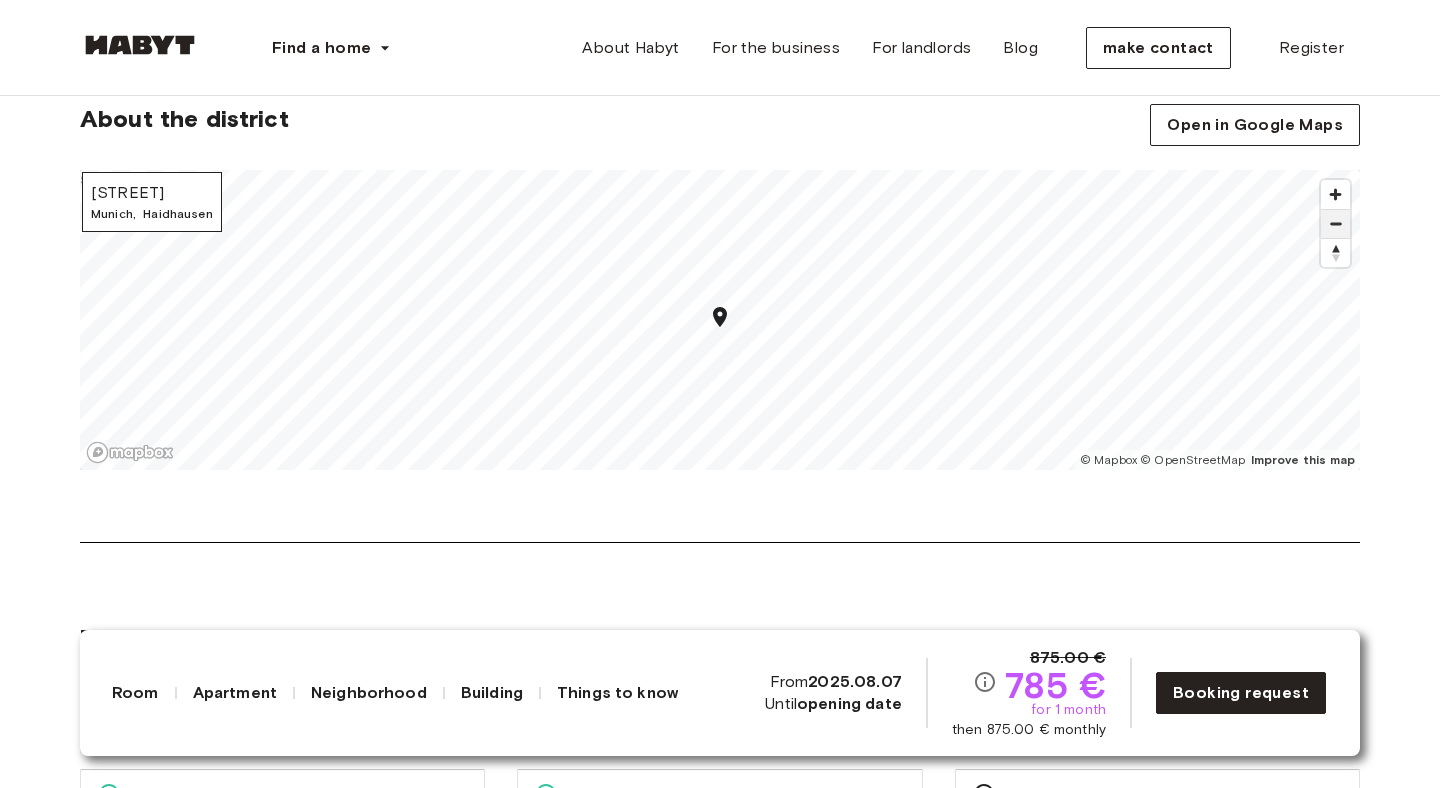 click at bounding box center [1335, 224] 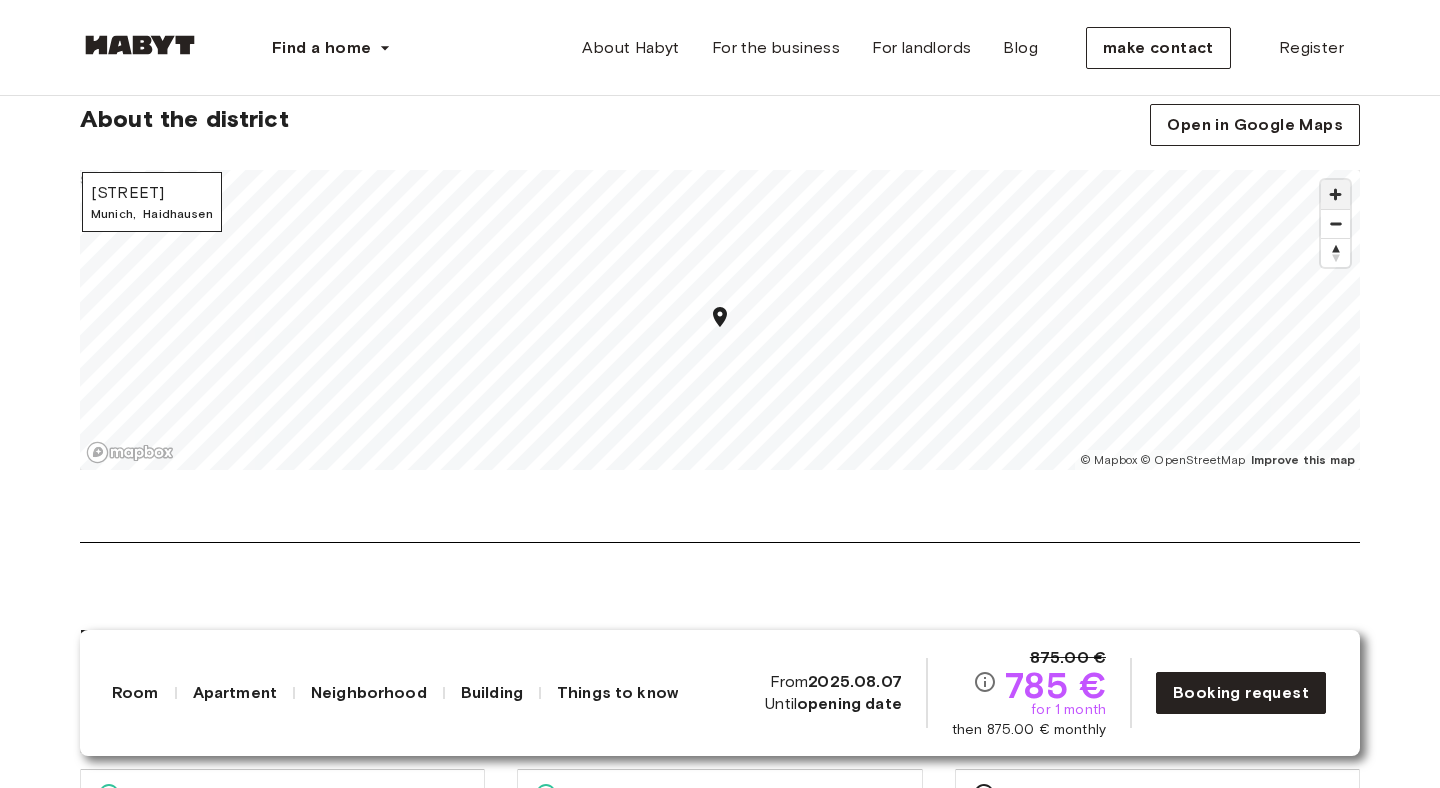 click at bounding box center (1335, 194) 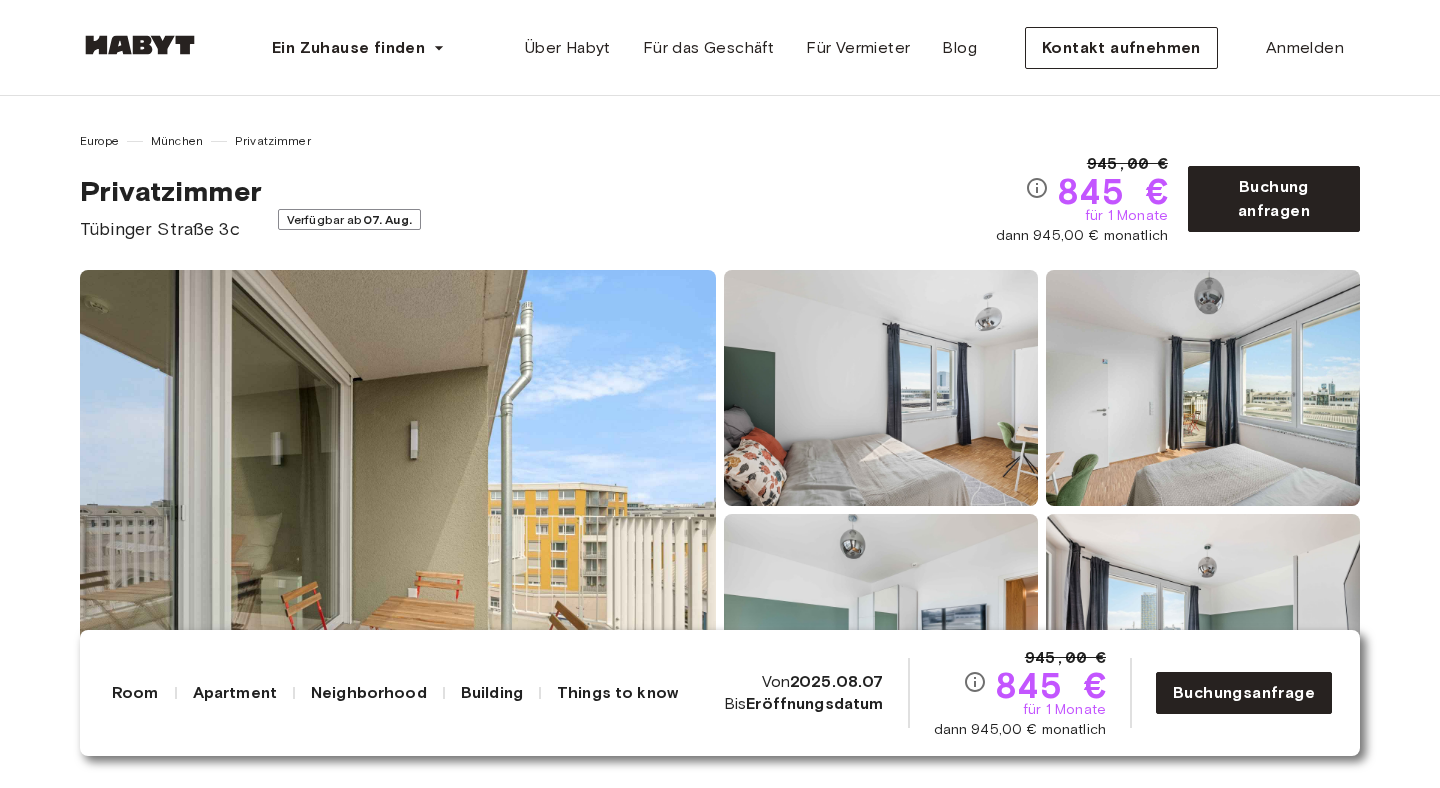 scroll, scrollTop: 0, scrollLeft: 0, axis: both 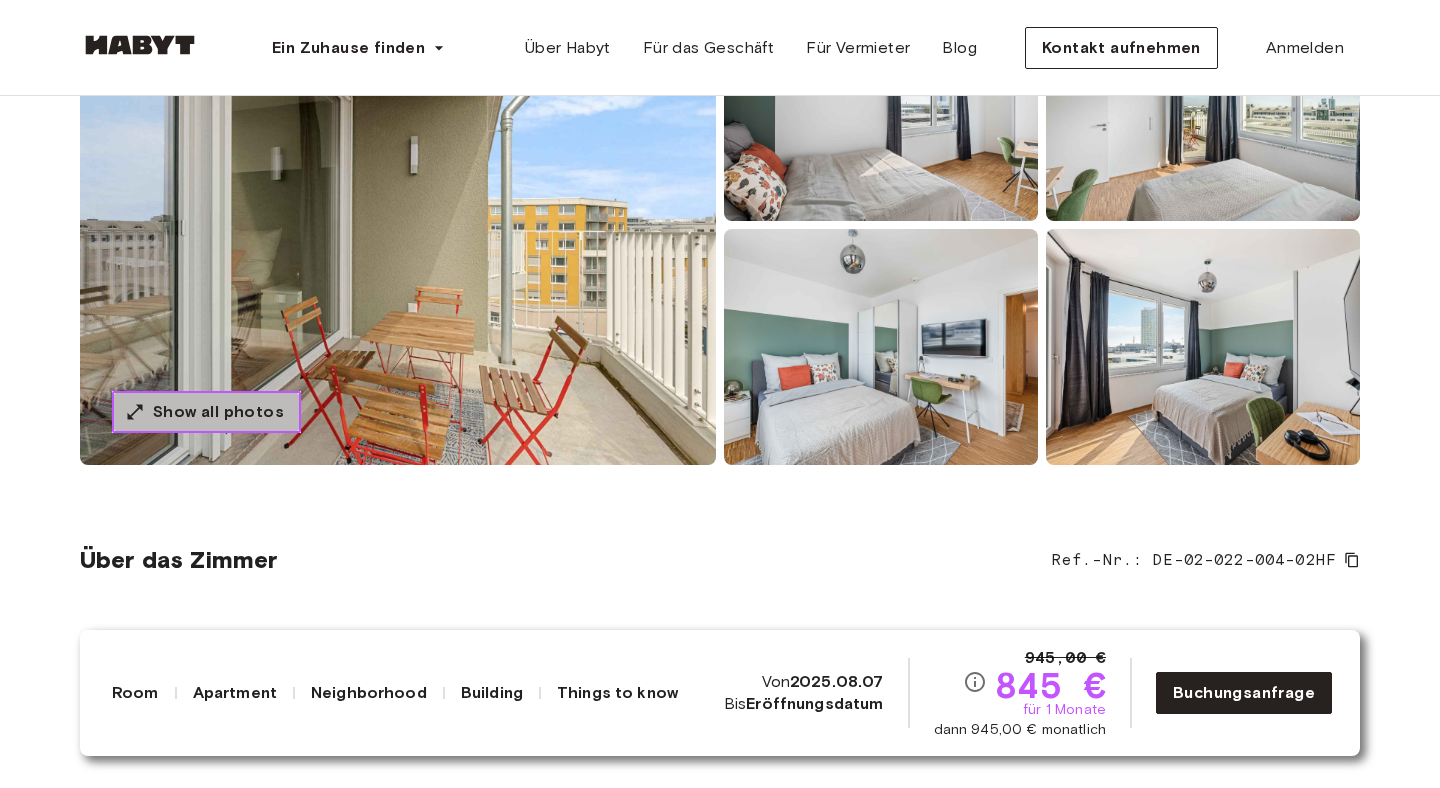 click on "Show all photos" at bounding box center [218, 412] 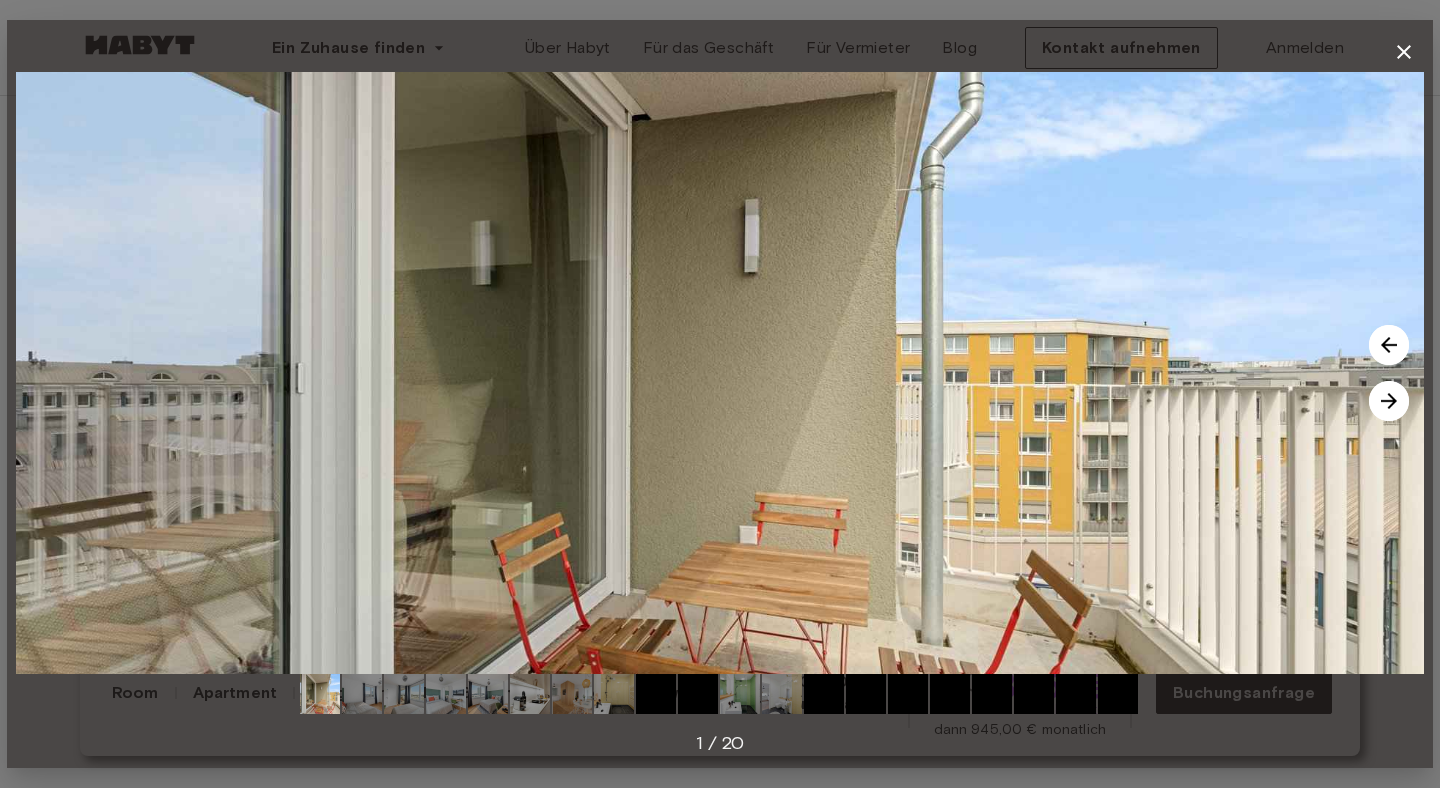 click at bounding box center [1389, 401] 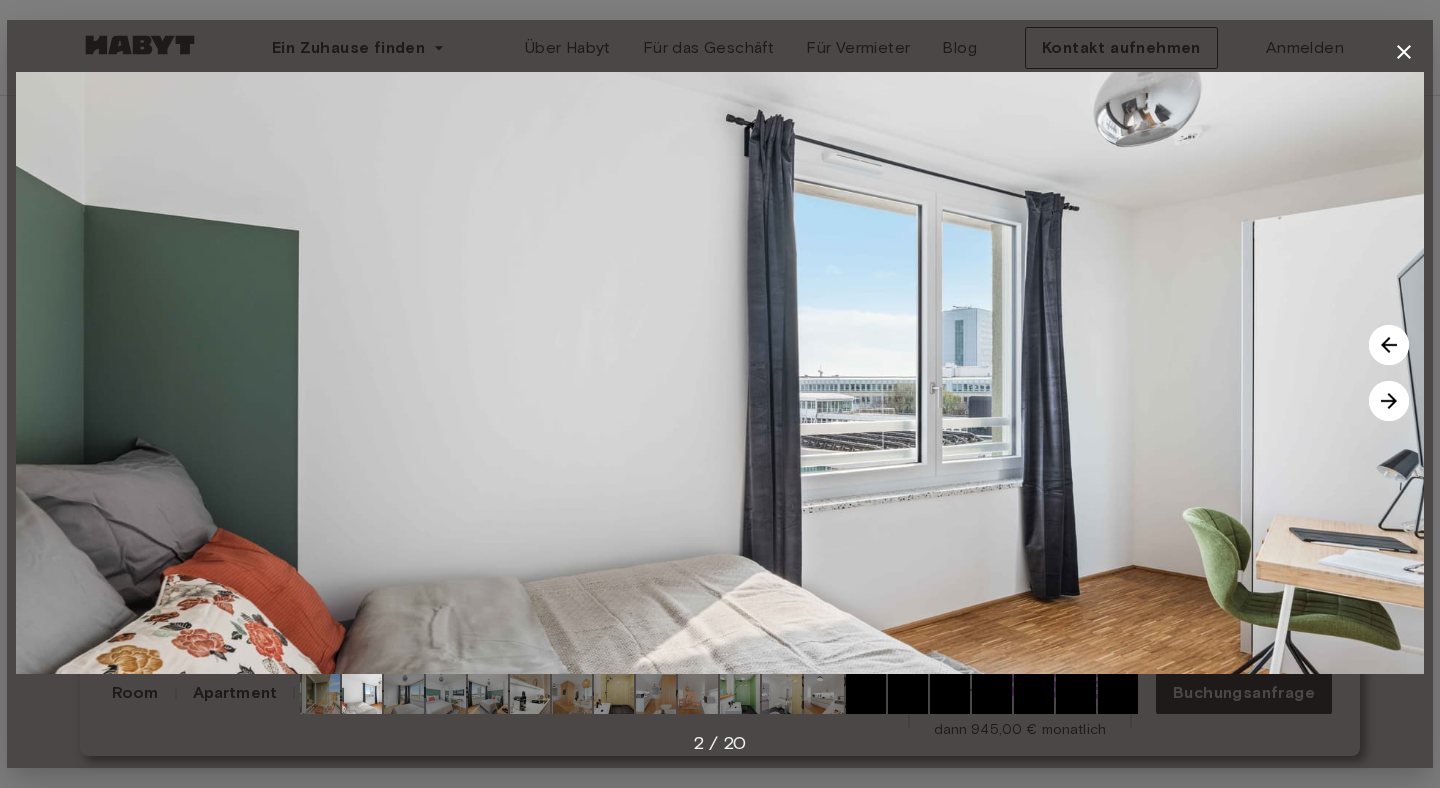 click at bounding box center (1389, 401) 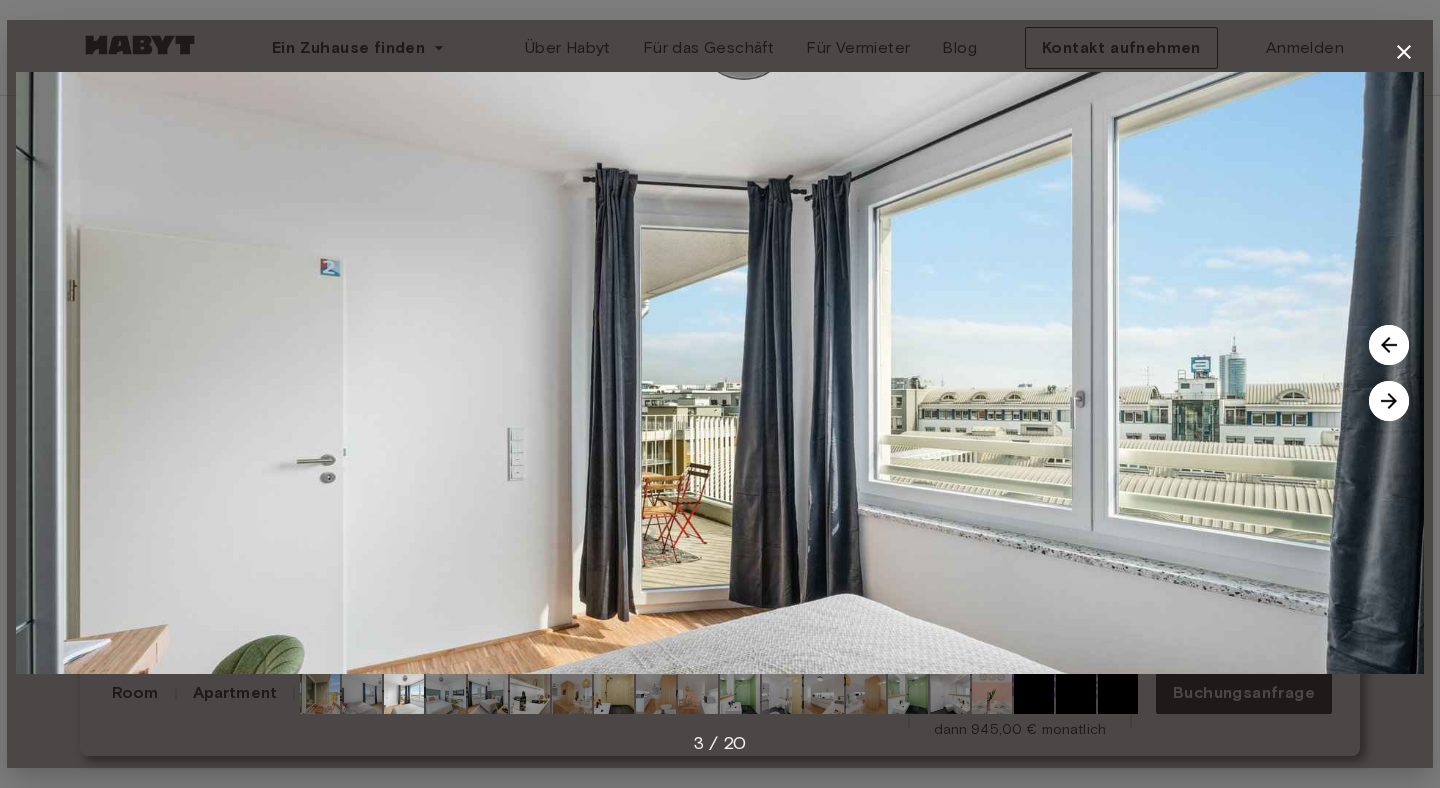 click at bounding box center (1389, 401) 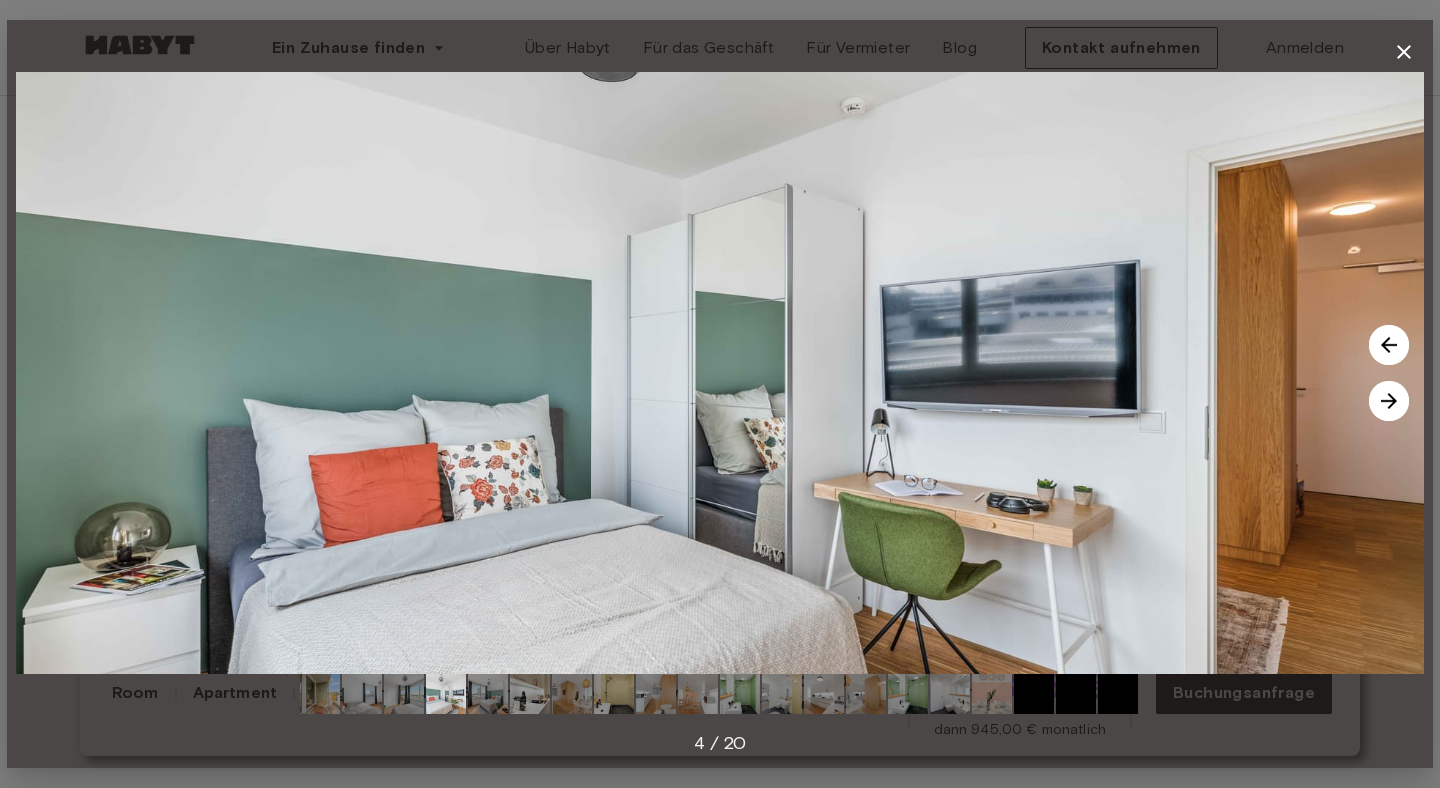 click at bounding box center [1389, 401] 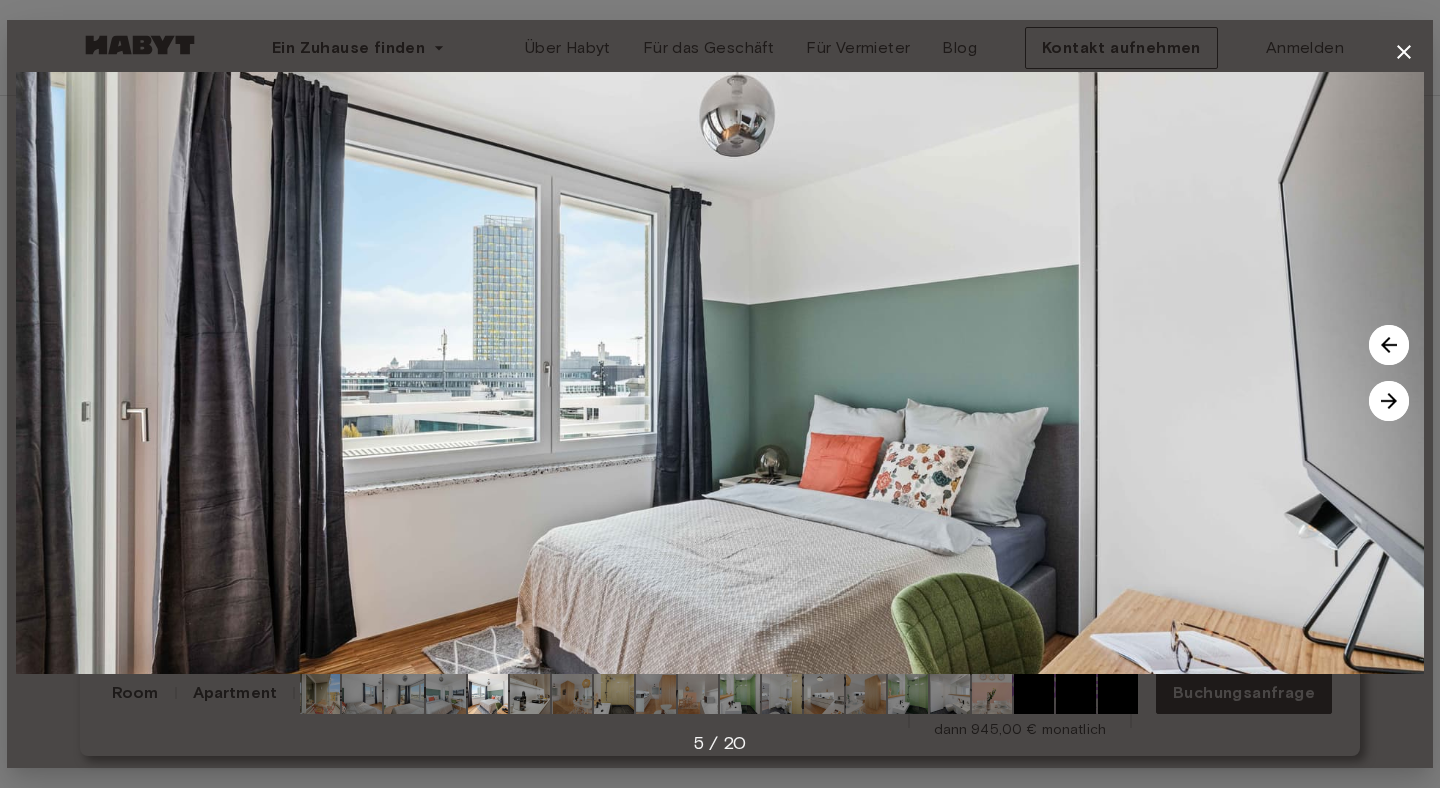 click at bounding box center (1389, 401) 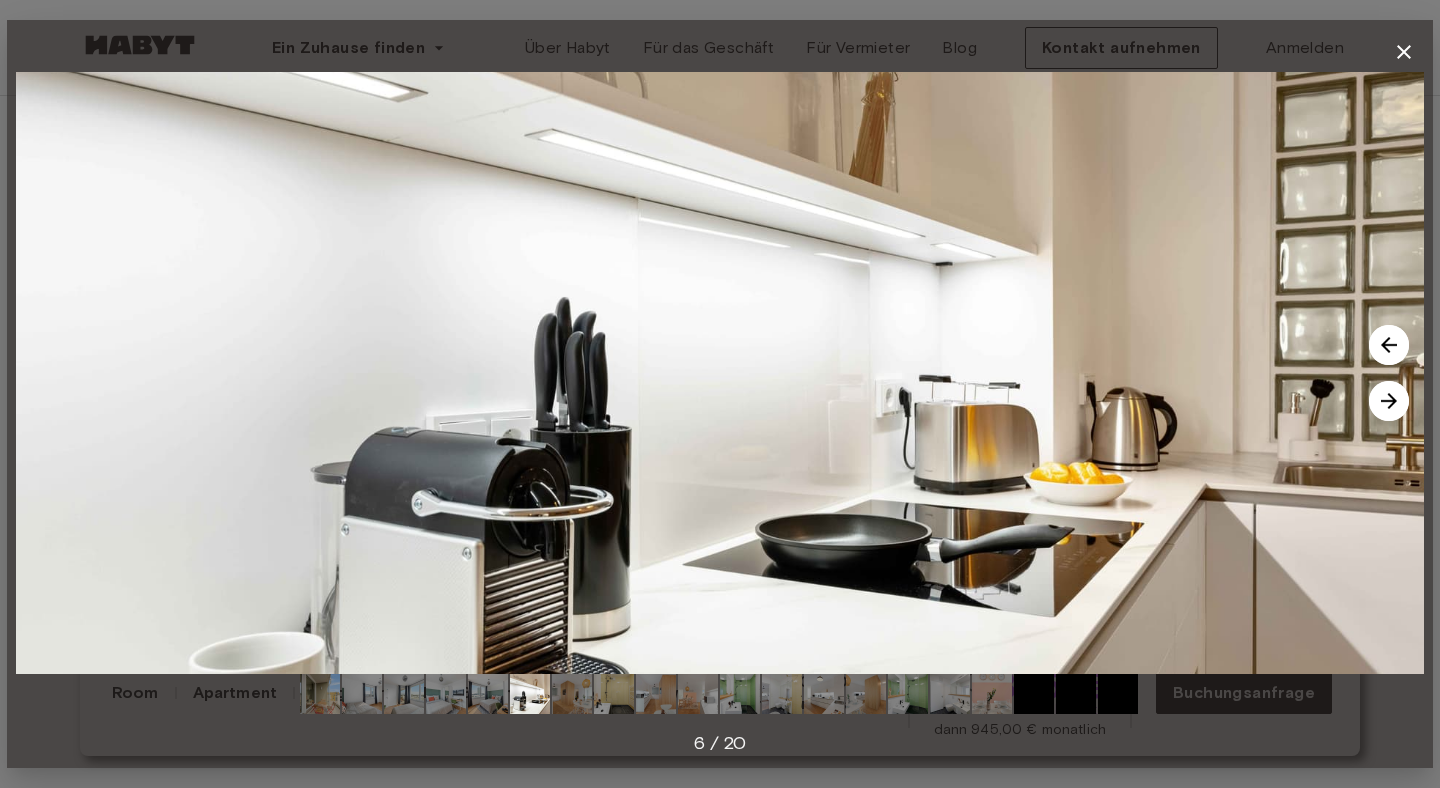 click at bounding box center (1389, 401) 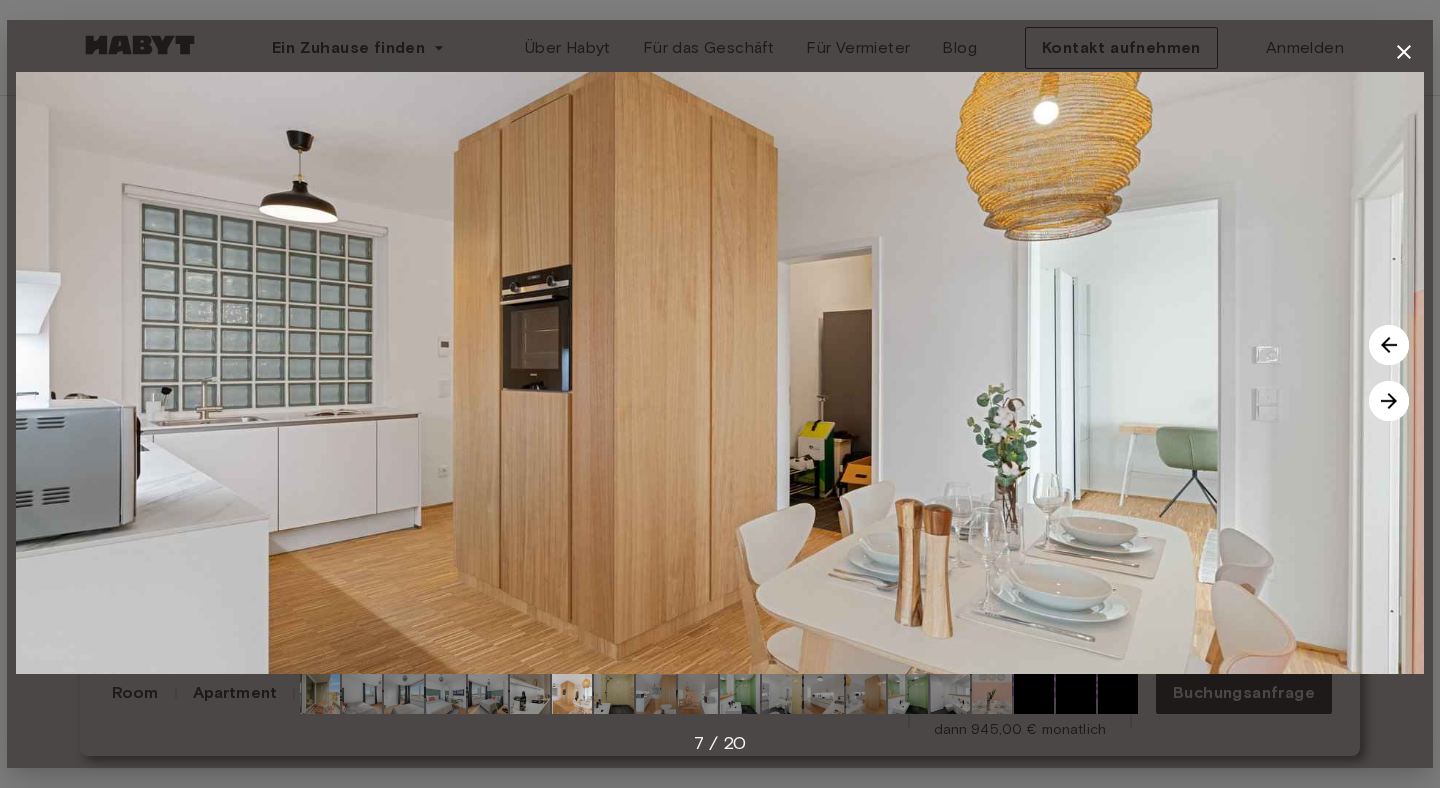 click at bounding box center [1389, 401] 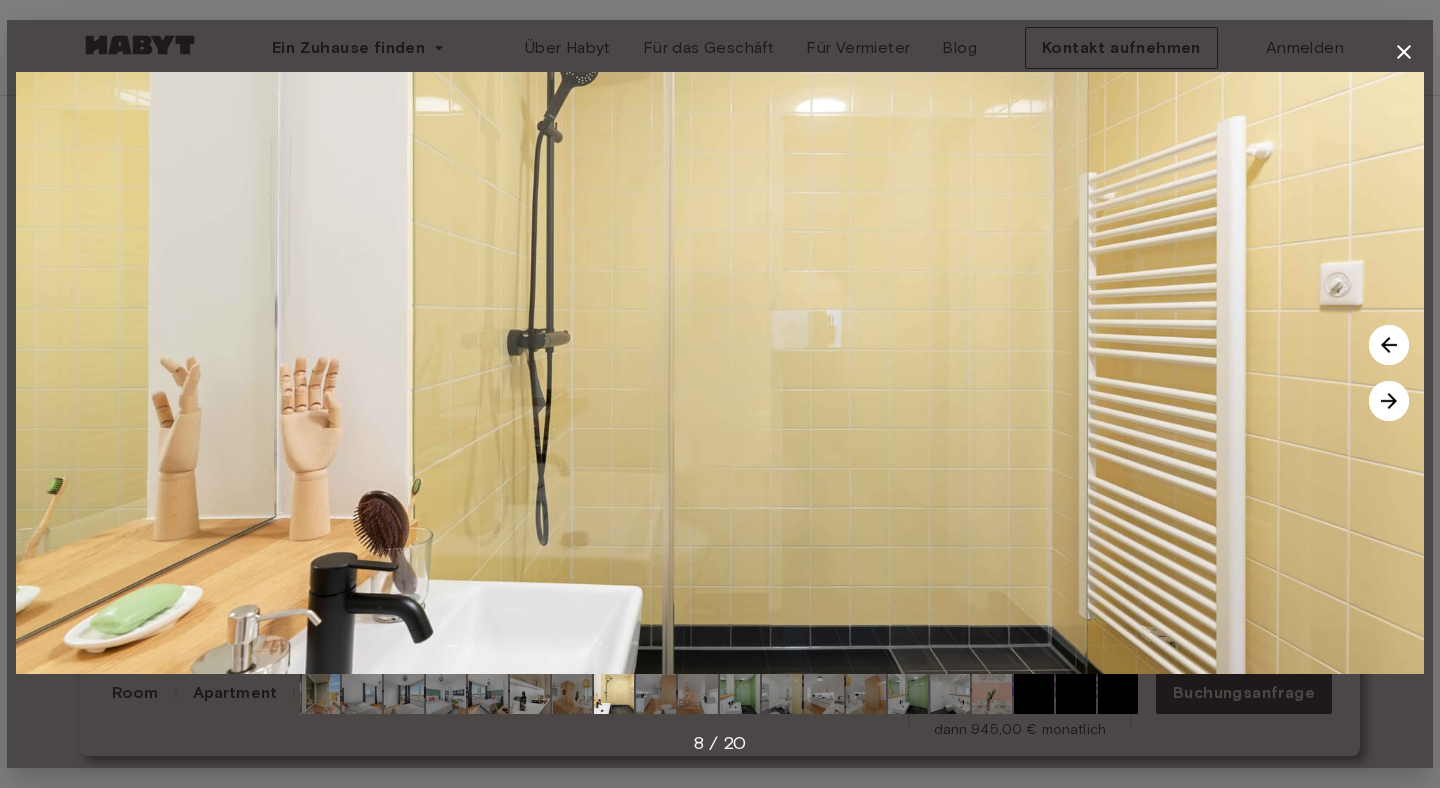 click at bounding box center [1389, 401] 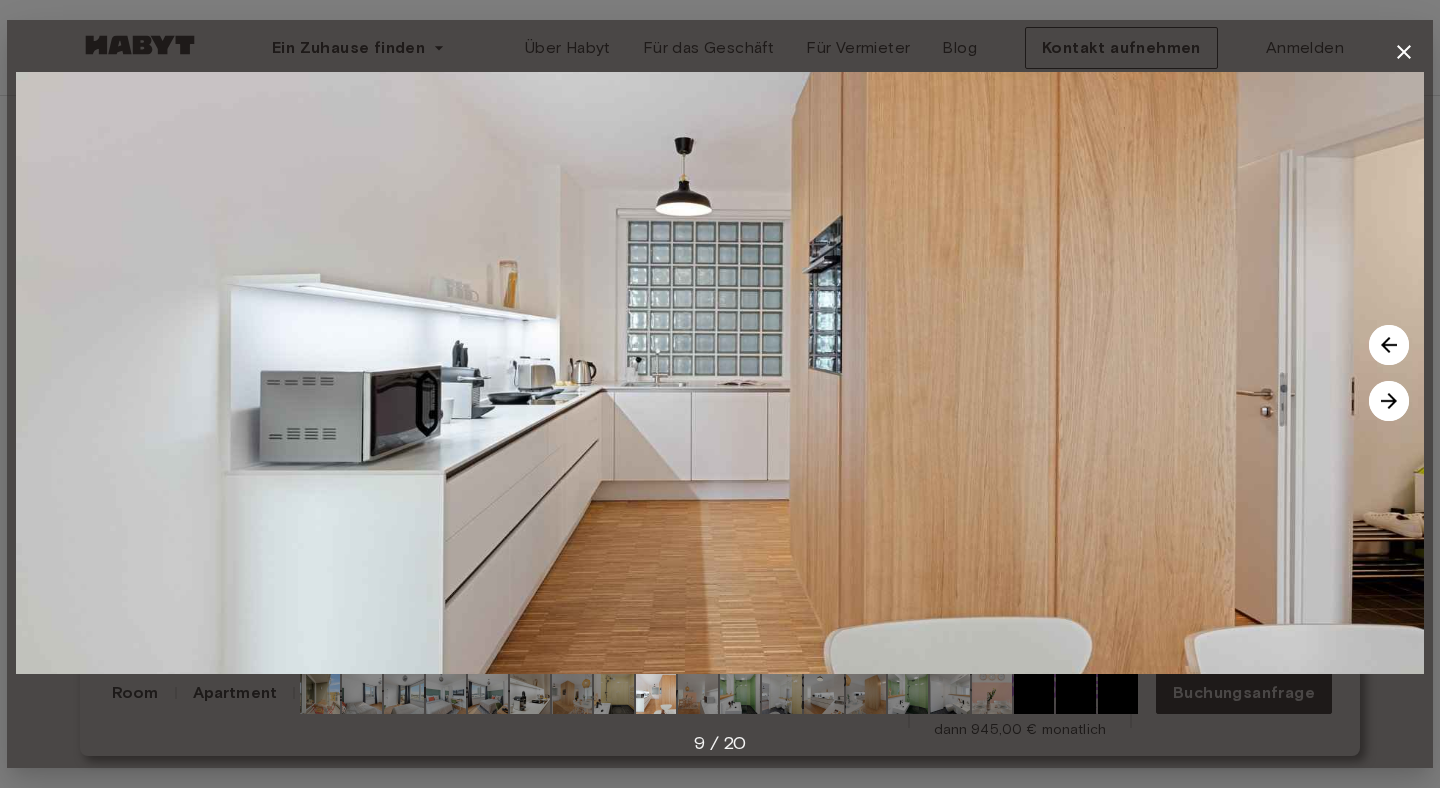 click at bounding box center (1389, 401) 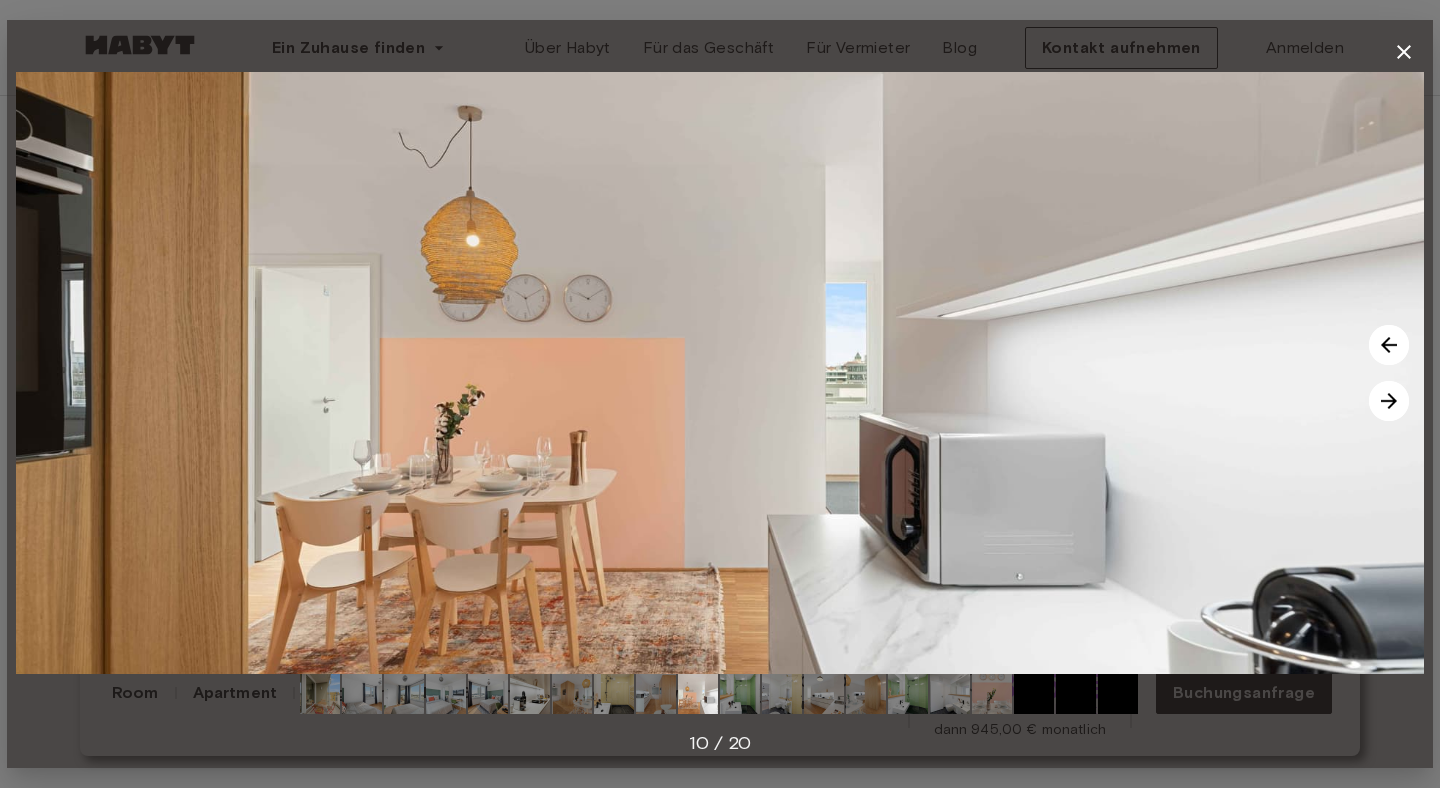 click at bounding box center (1389, 401) 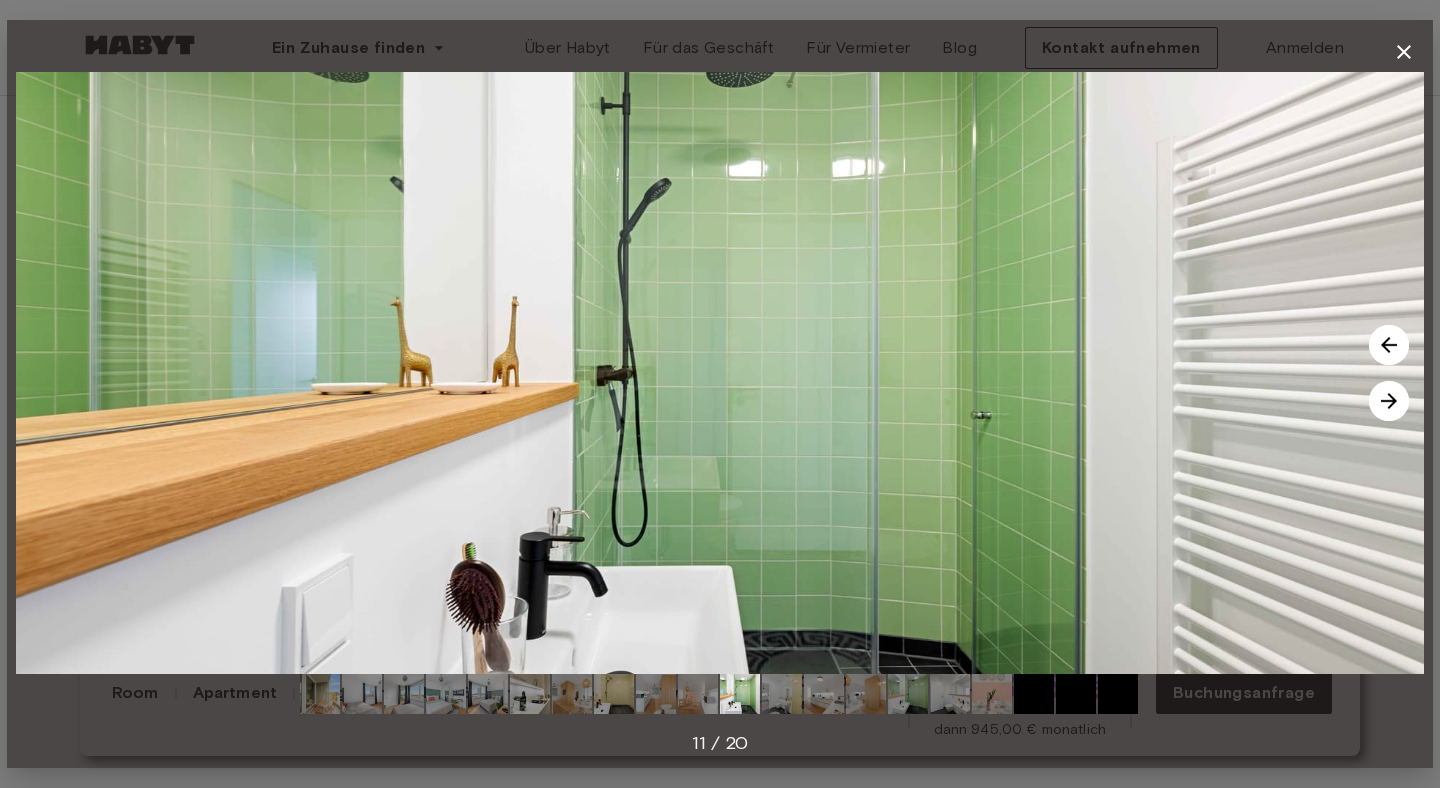 click at bounding box center [1389, 401] 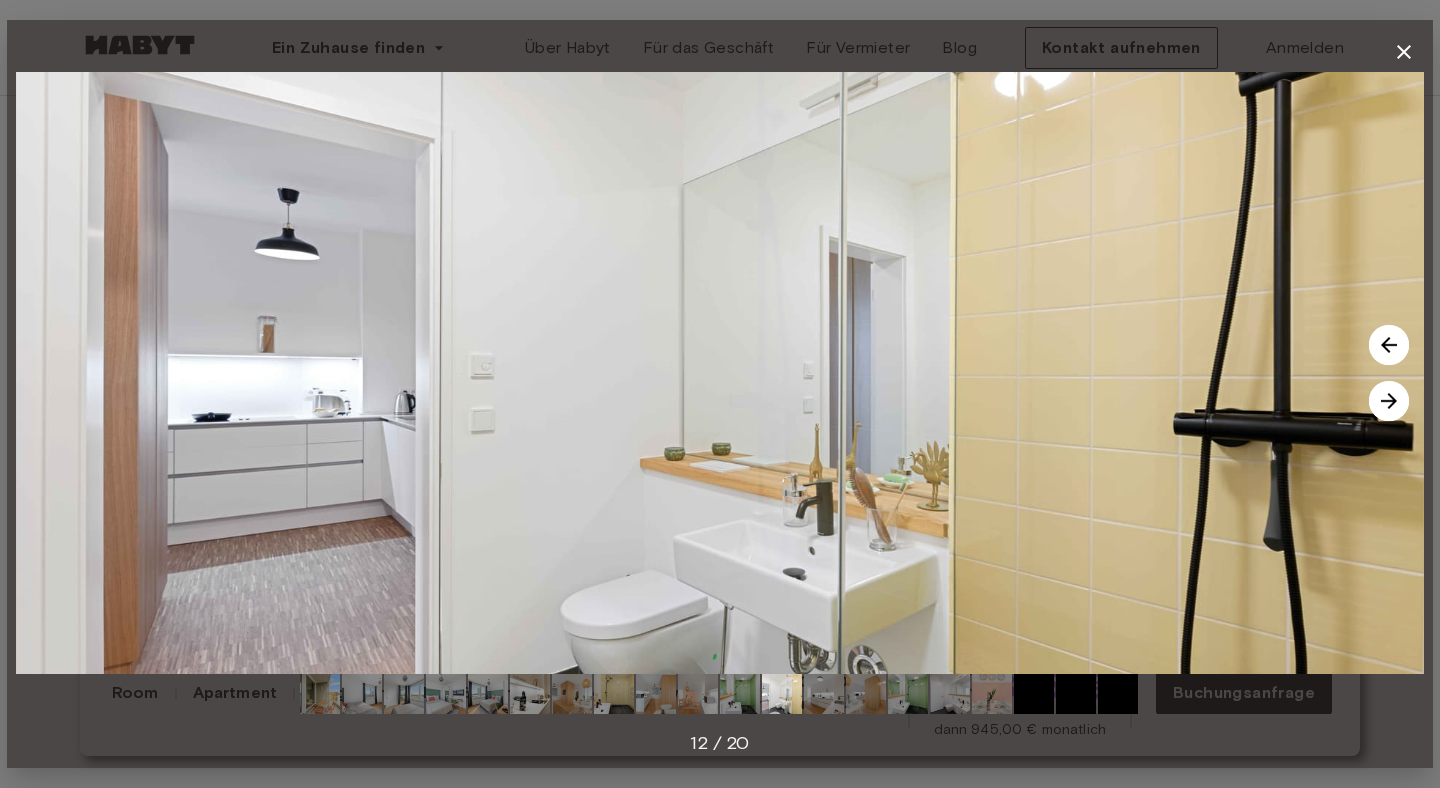 click at bounding box center (1389, 401) 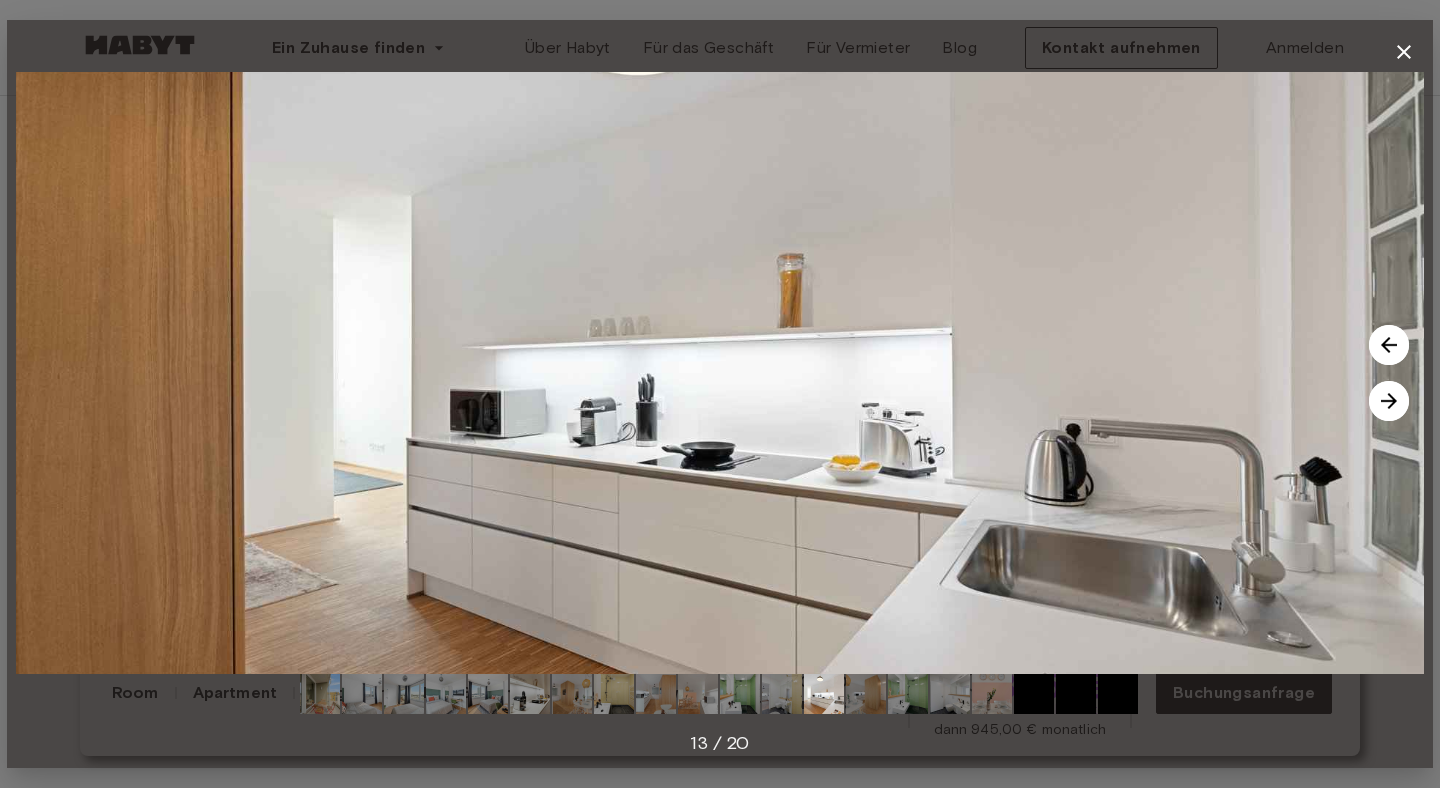 click at bounding box center [1389, 401] 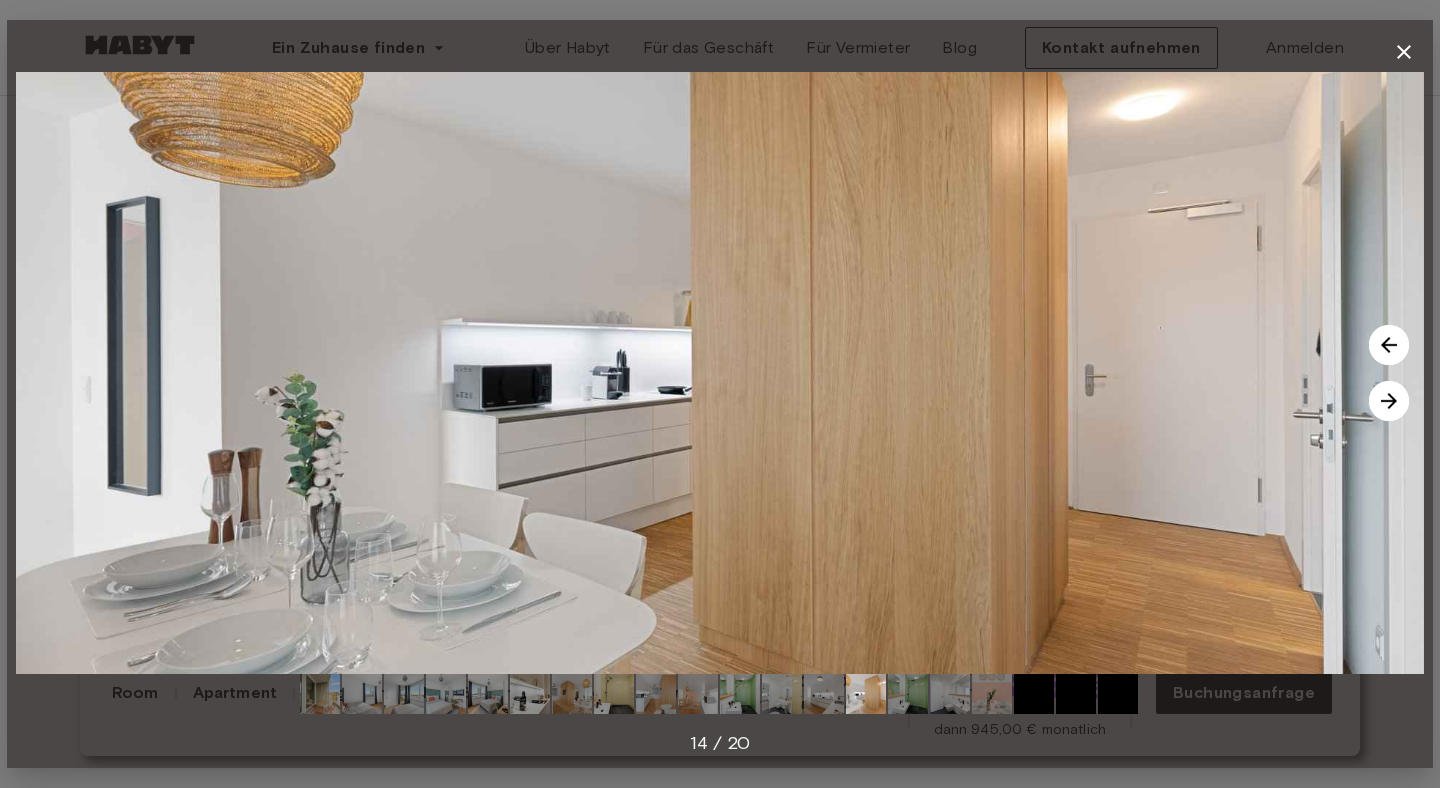 click at bounding box center (1389, 401) 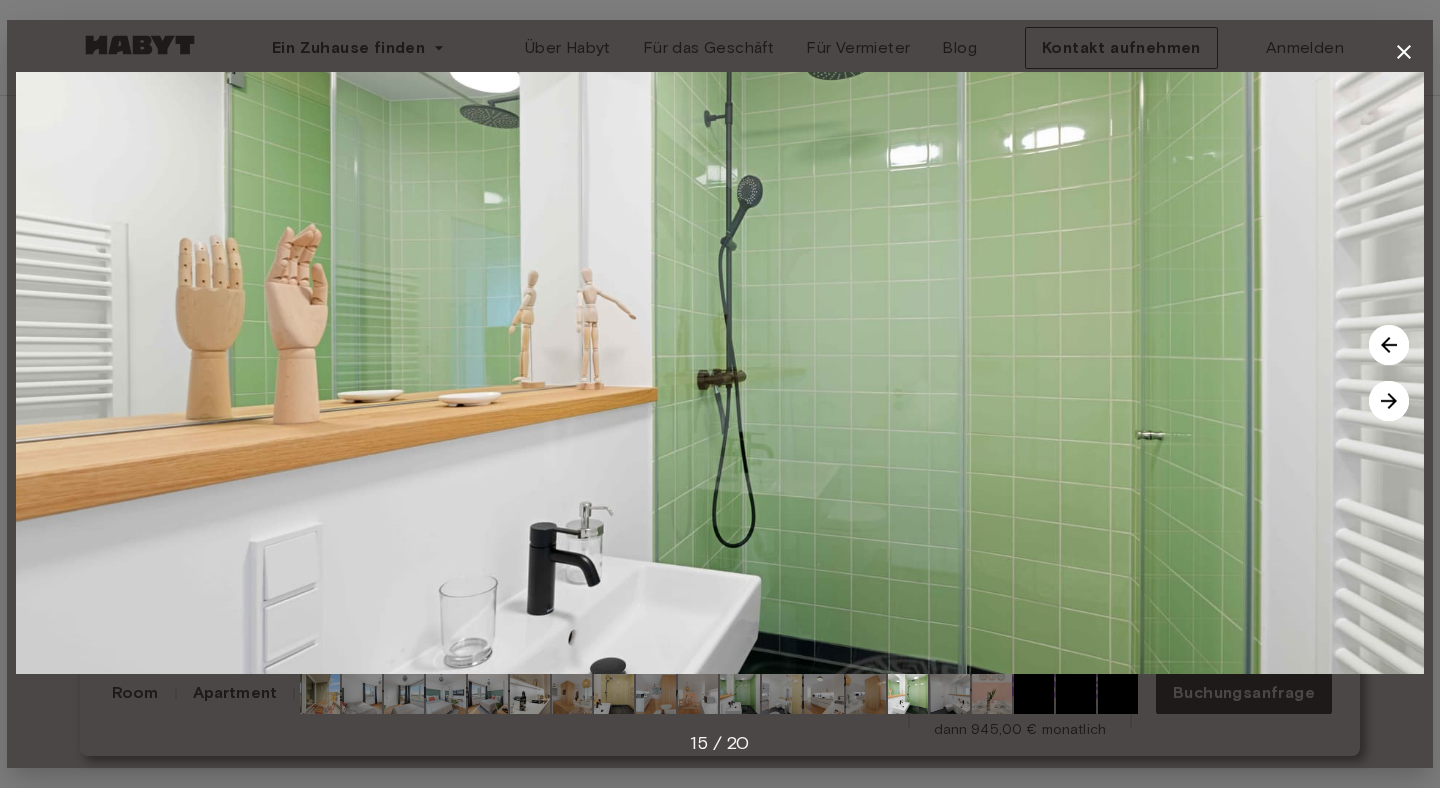 click 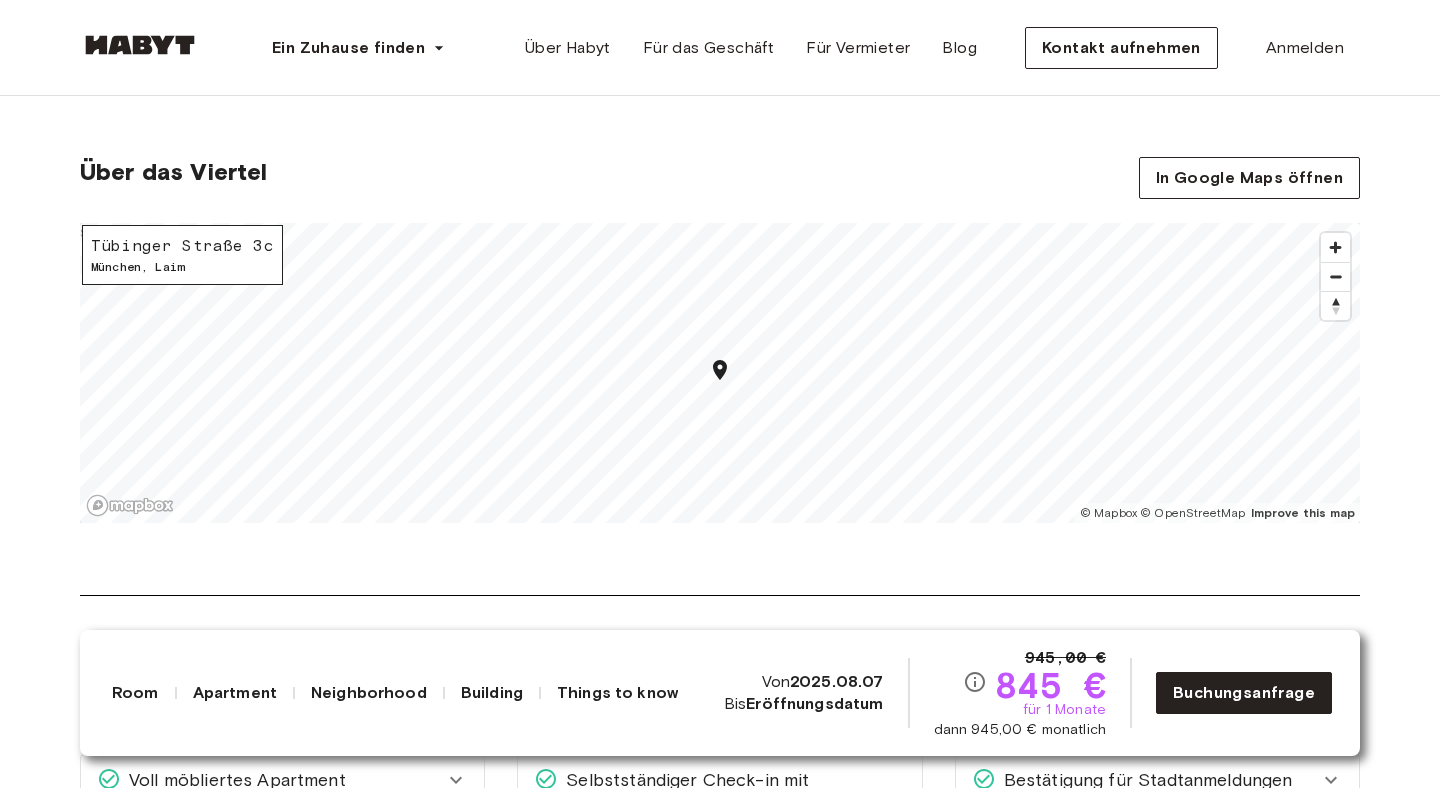 scroll, scrollTop: 1812, scrollLeft: 0, axis: vertical 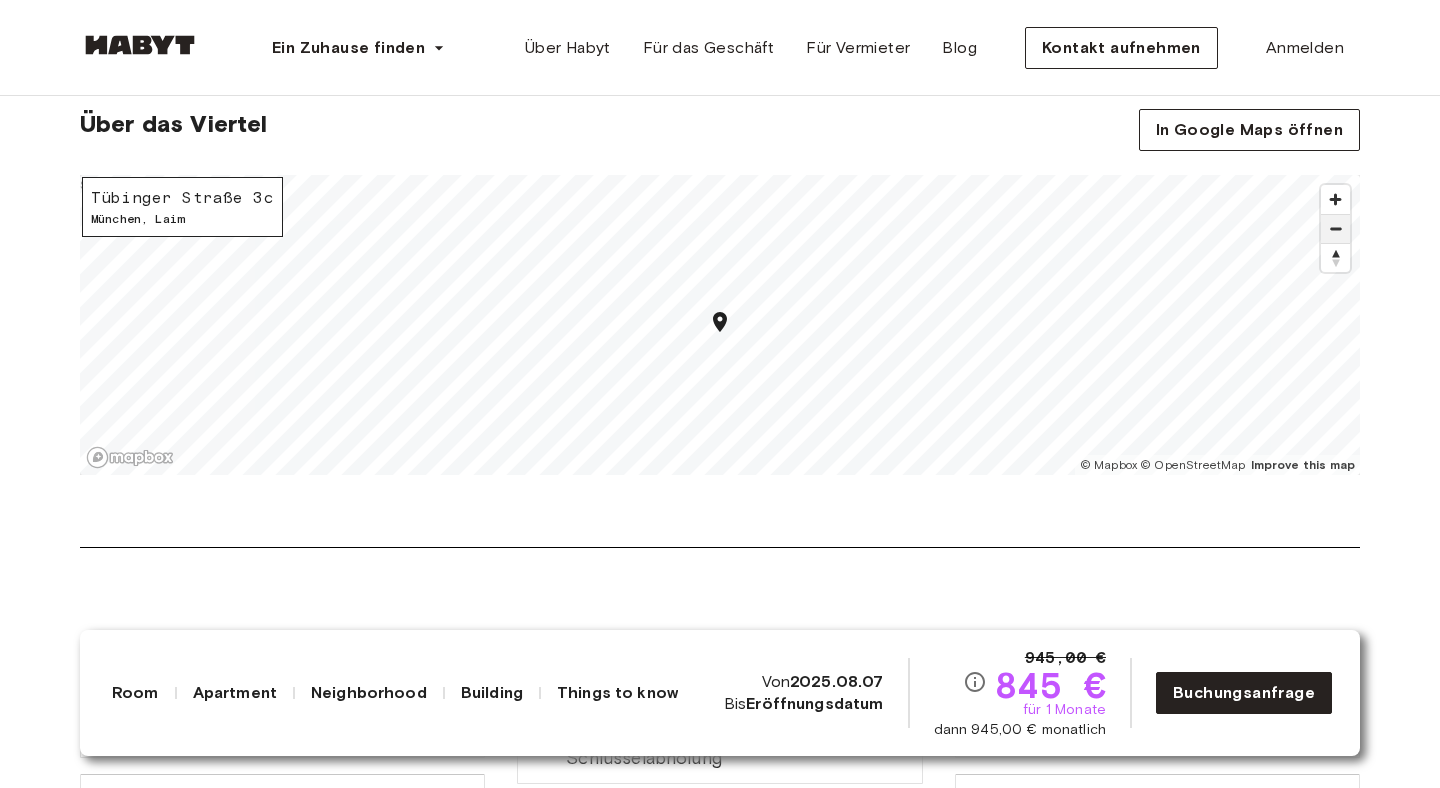 click at bounding box center (1335, 229) 